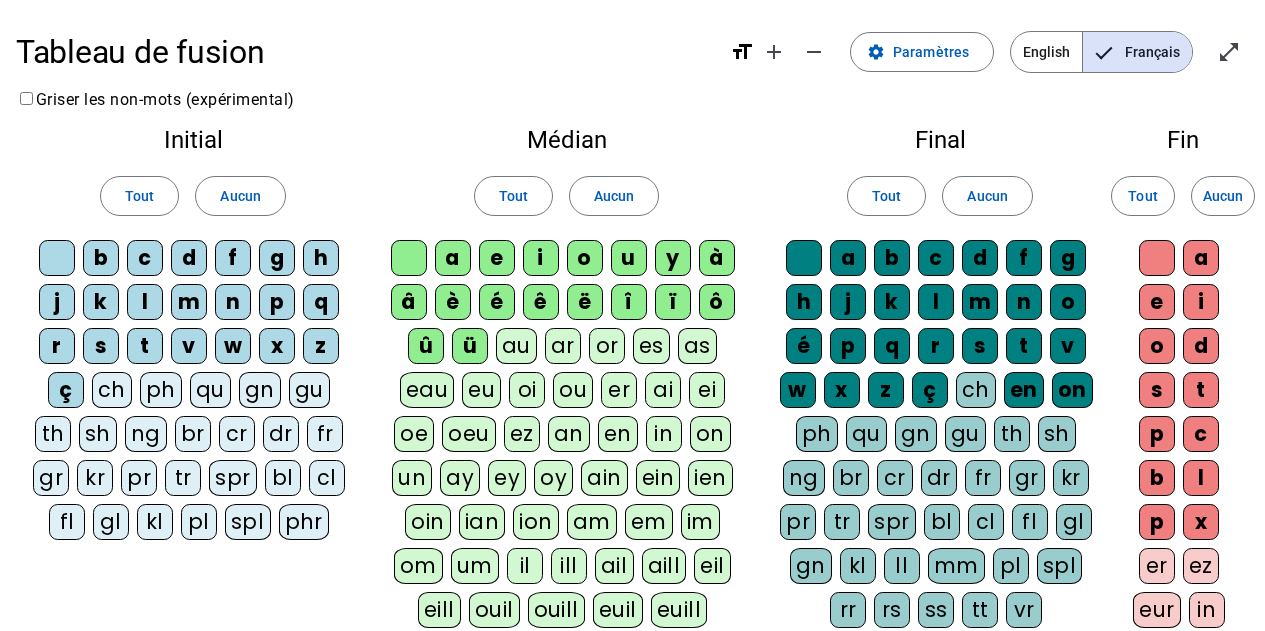 scroll, scrollTop: 0, scrollLeft: 0, axis: both 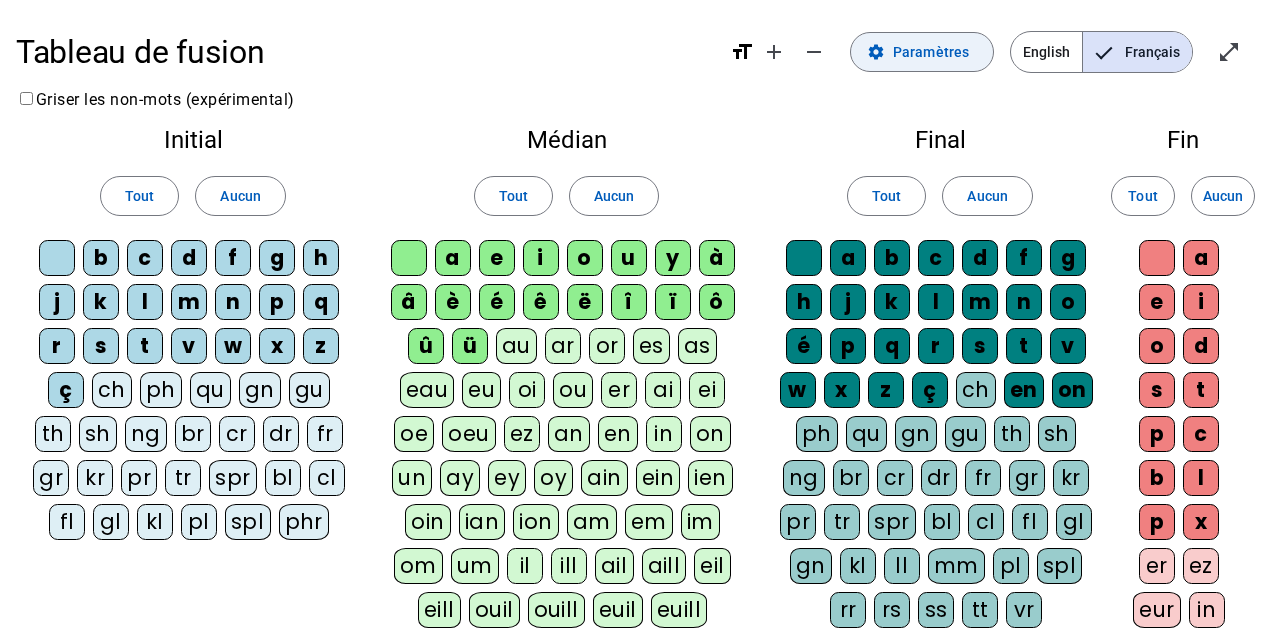 click on "Paramètres" at bounding box center [931, 52] 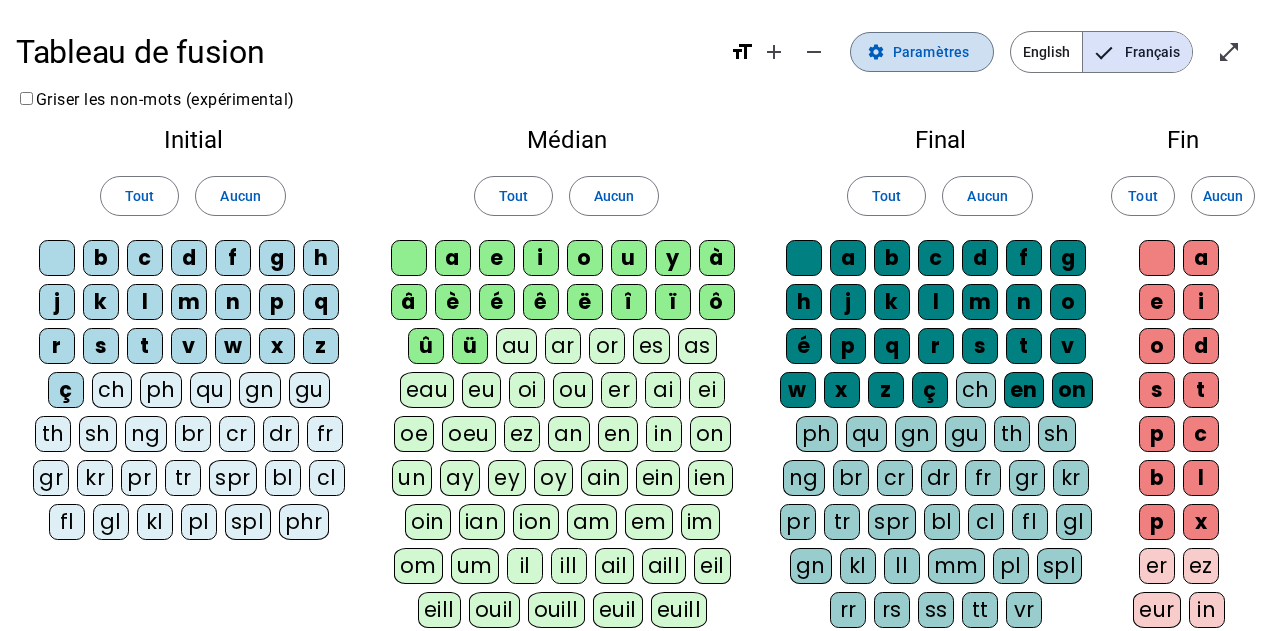 click on "Paramètres" at bounding box center [931, 52] 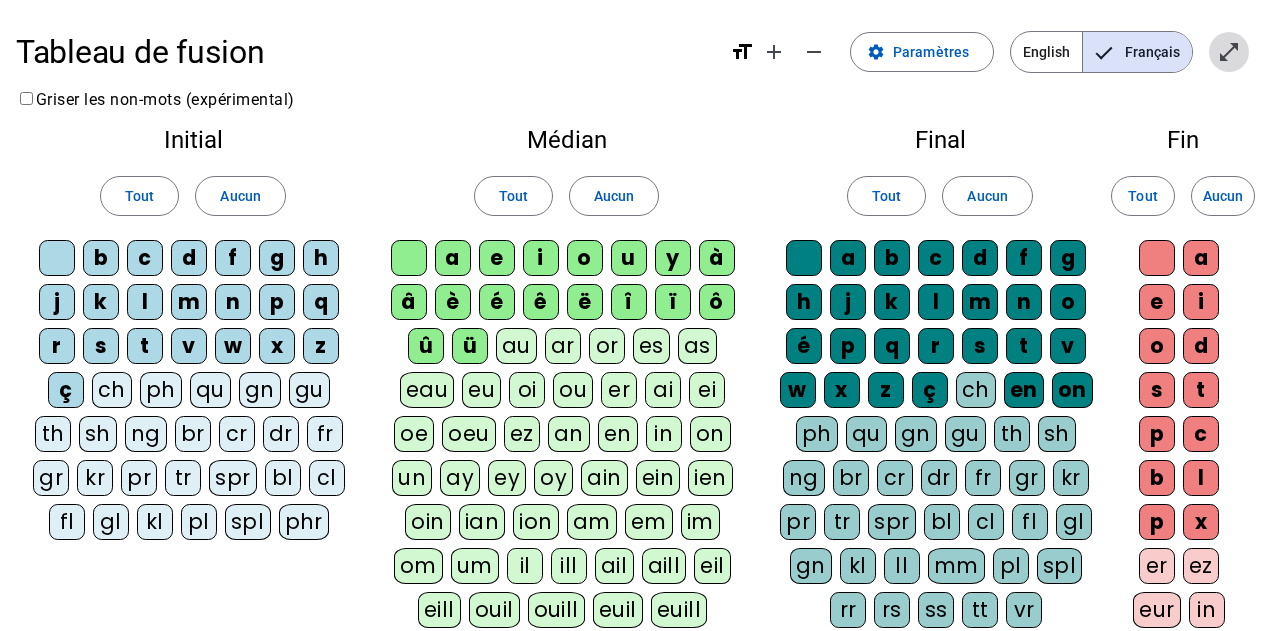 click on "open_in_full" at bounding box center [1229, 52] 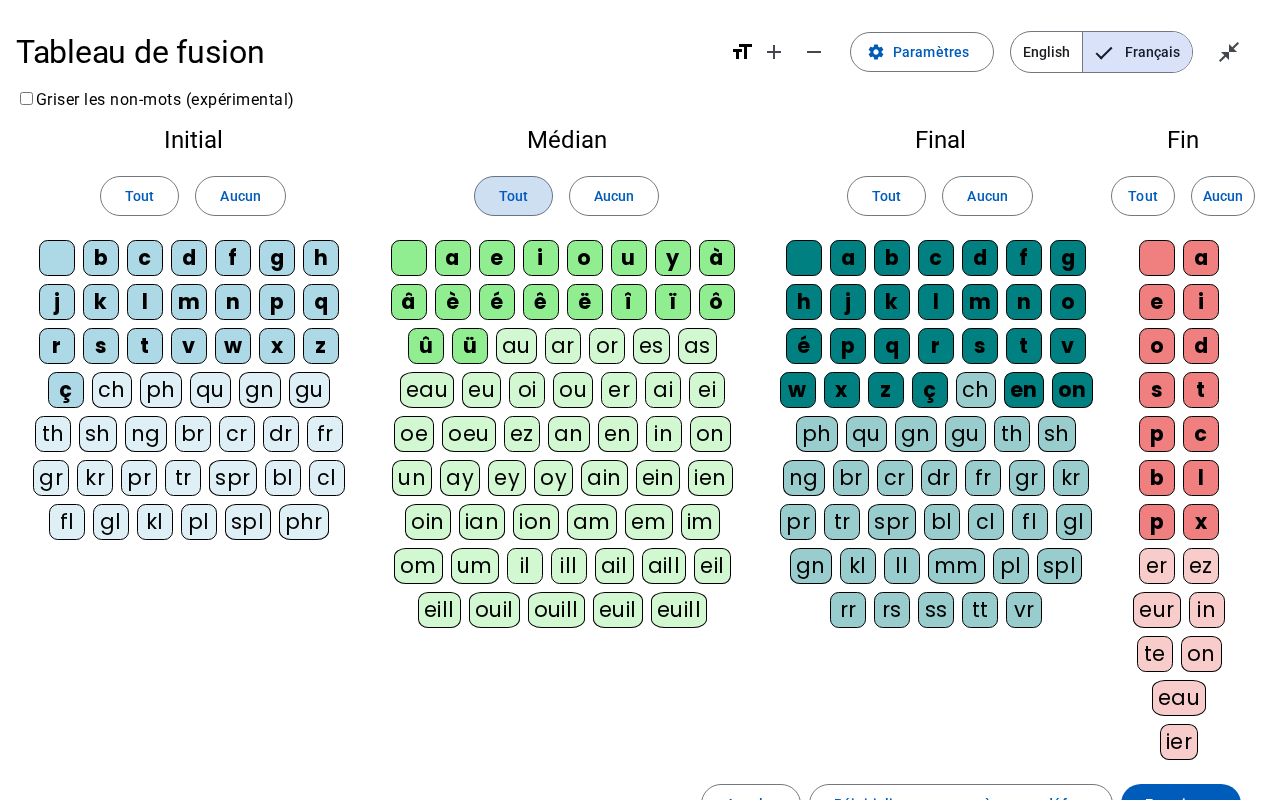 click on "Tout" at bounding box center [513, 196] 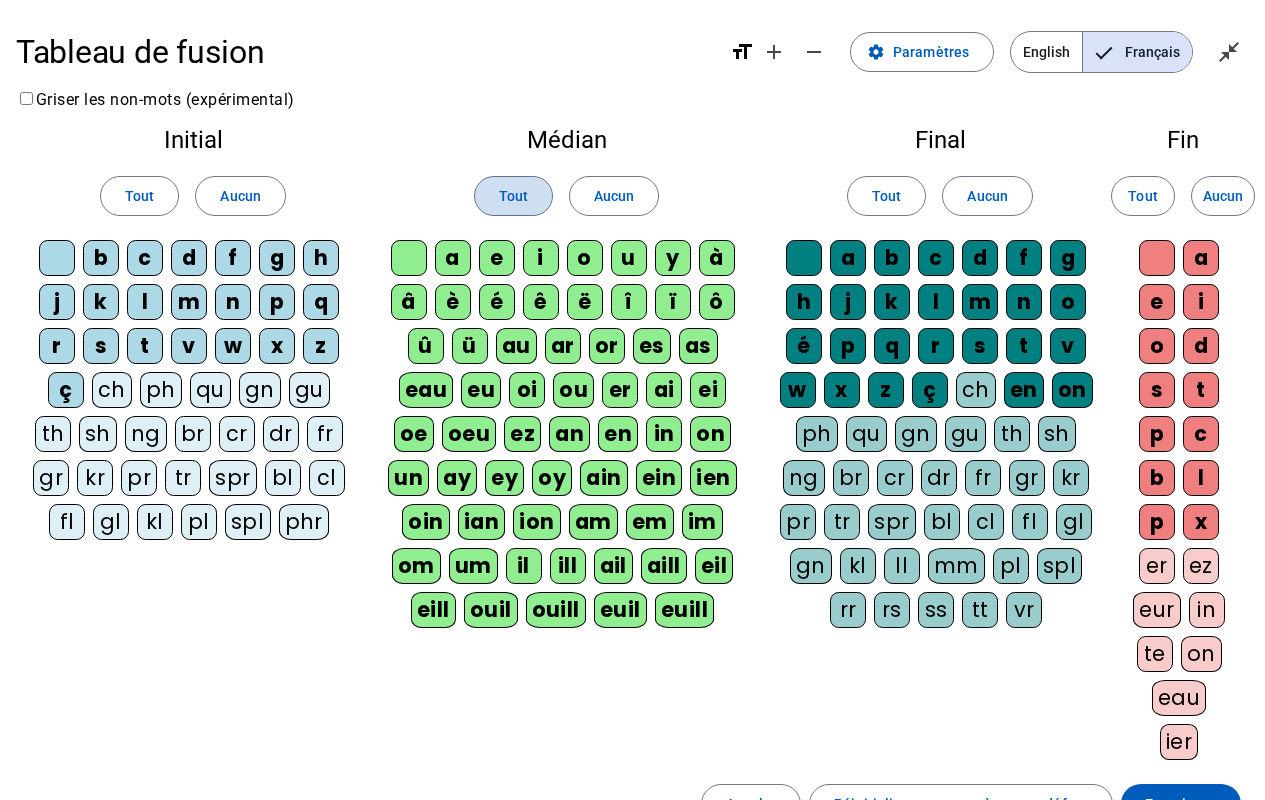 click on "Tout" at bounding box center [513, 196] 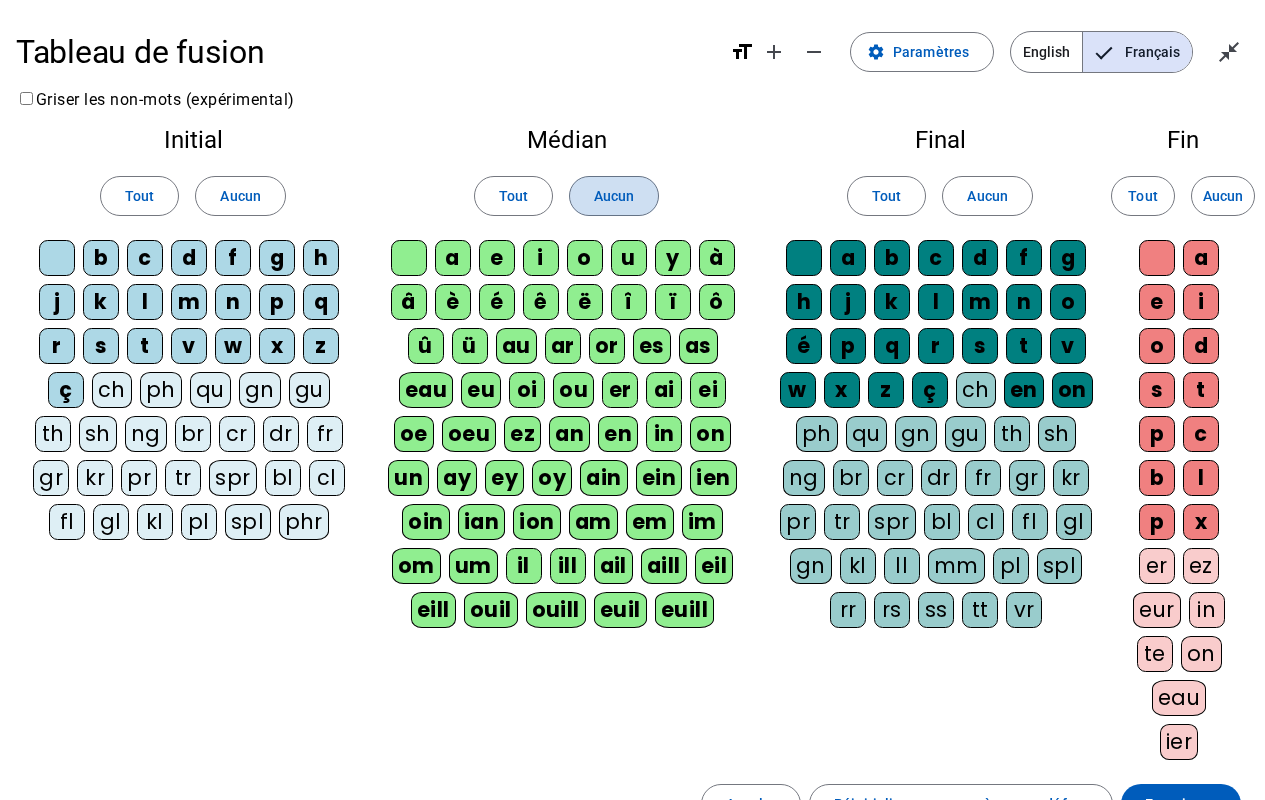 click on "Aucun" at bounding box center [614, 196] 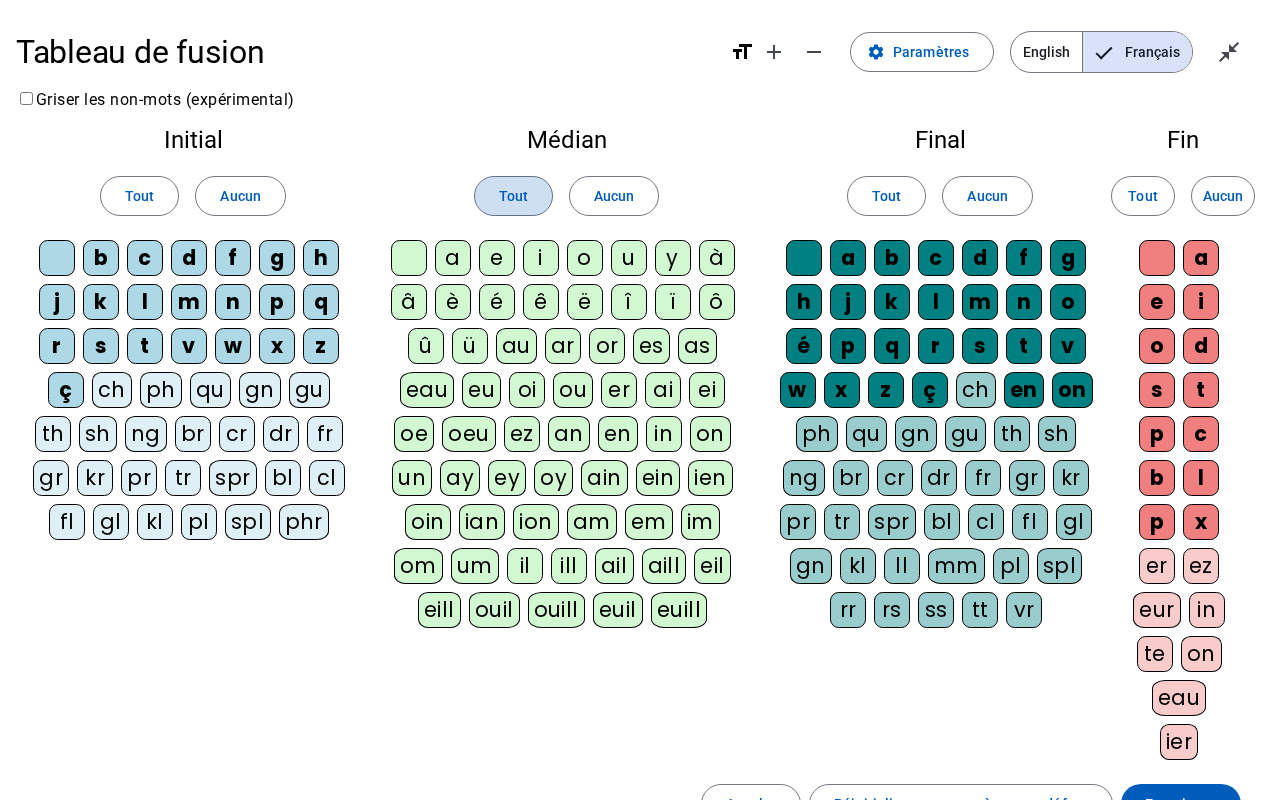 click at bounding box center [513, 196] 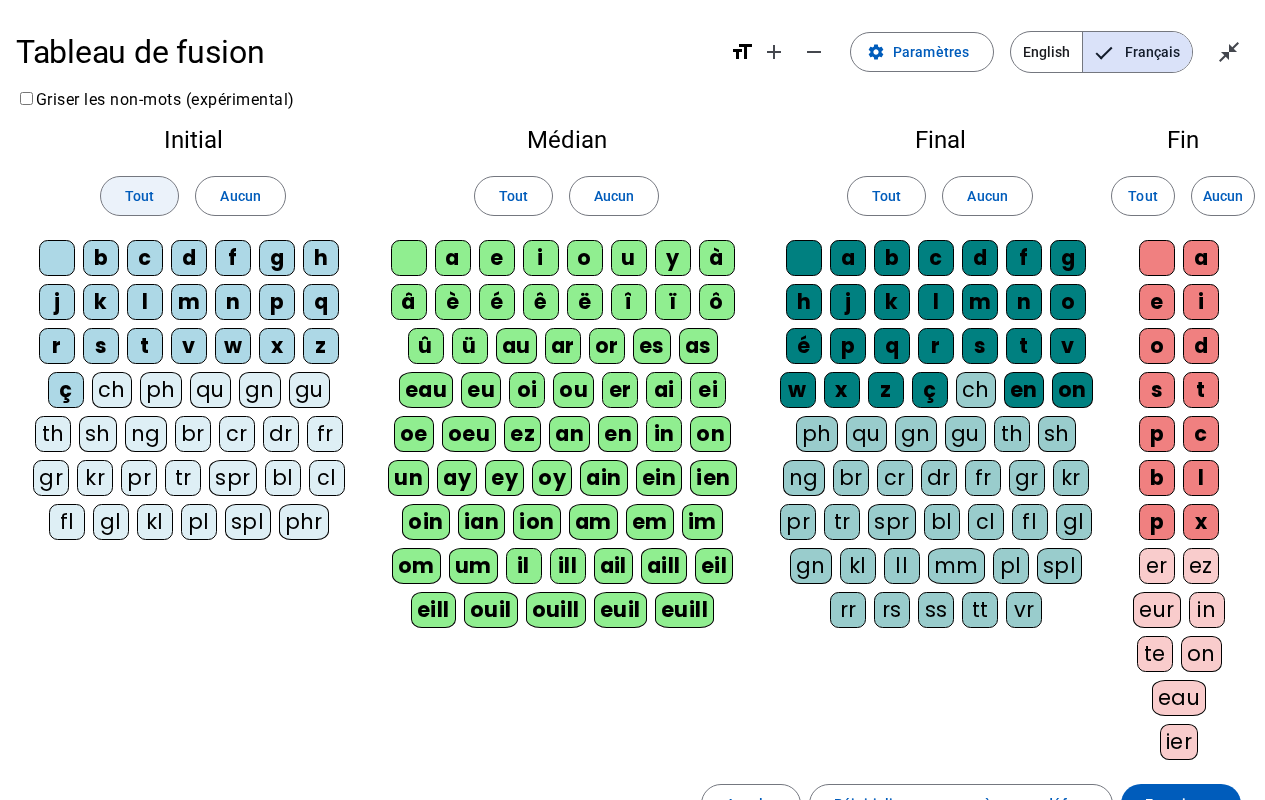 click at bounding box center [139, 196] 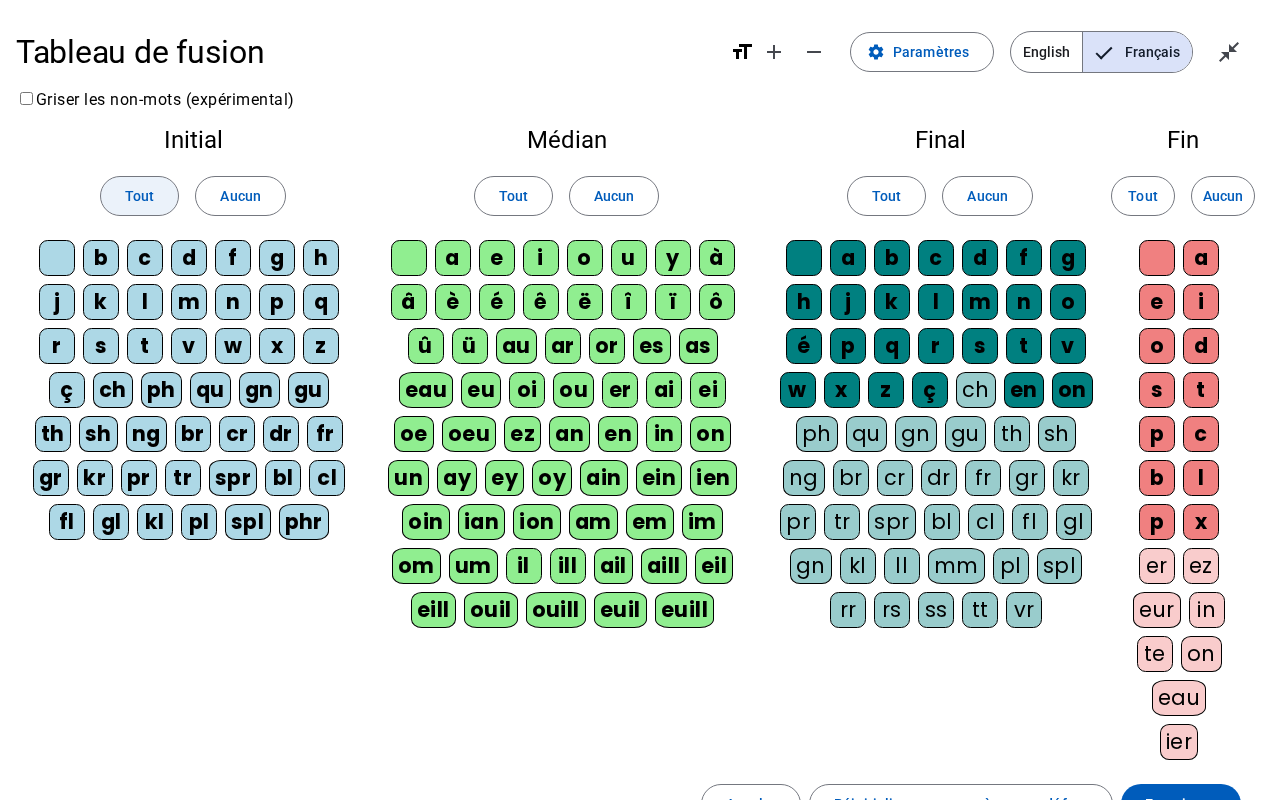 click at bounding box center (139, 196) 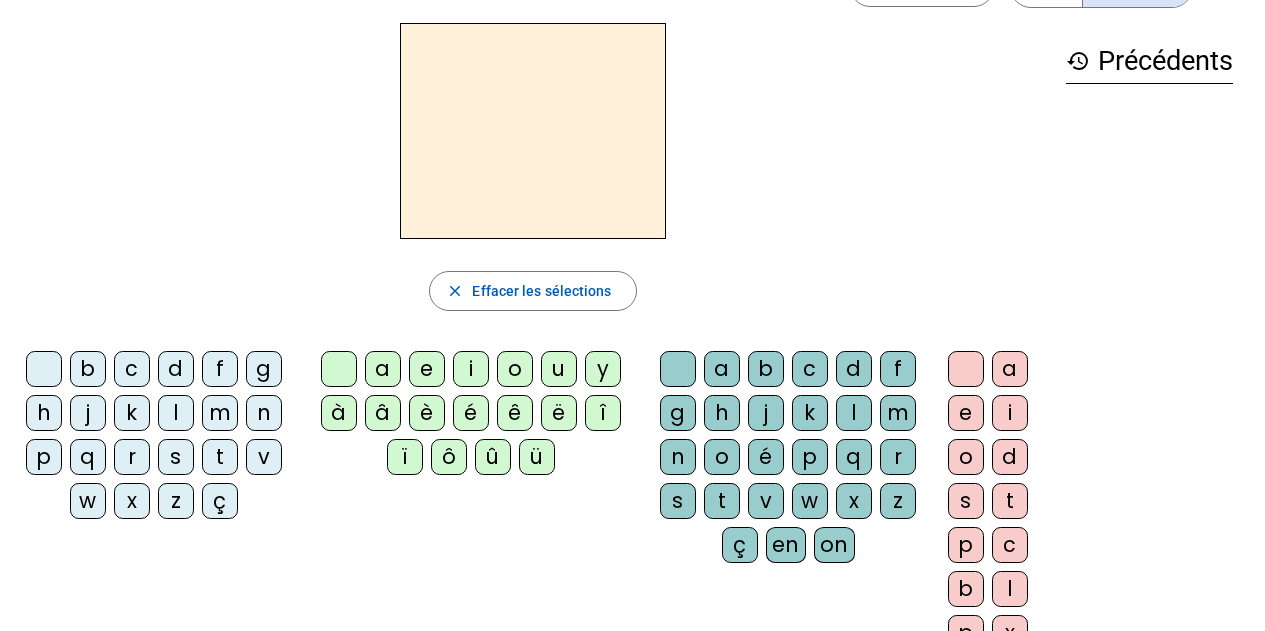 scroll, scrollTop: 70, scrollLeft: 0, axis: vertical 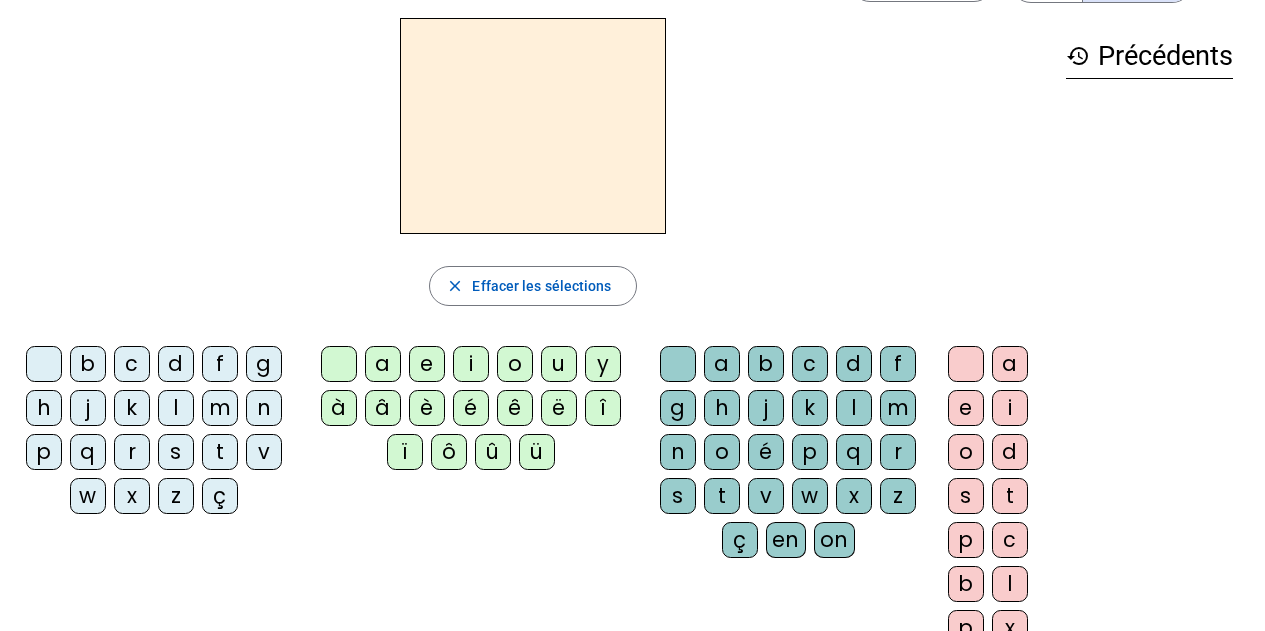 click on "b" at bounding box center [678, 364] 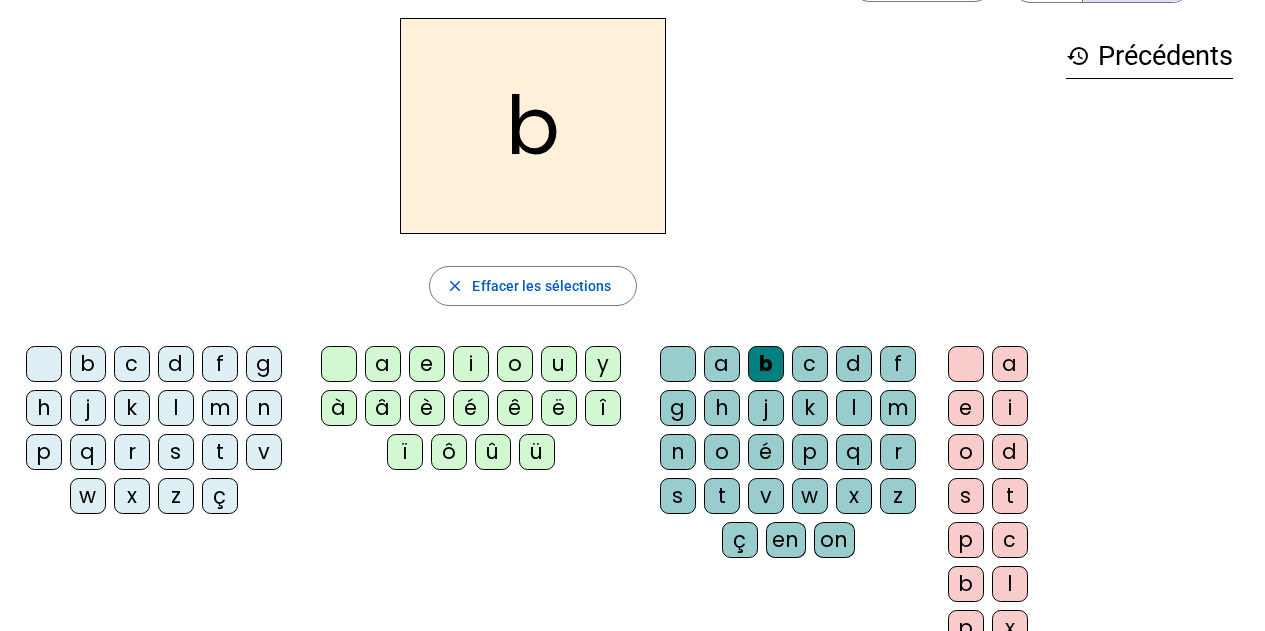 click on "a" at bounding box center (678, 364) 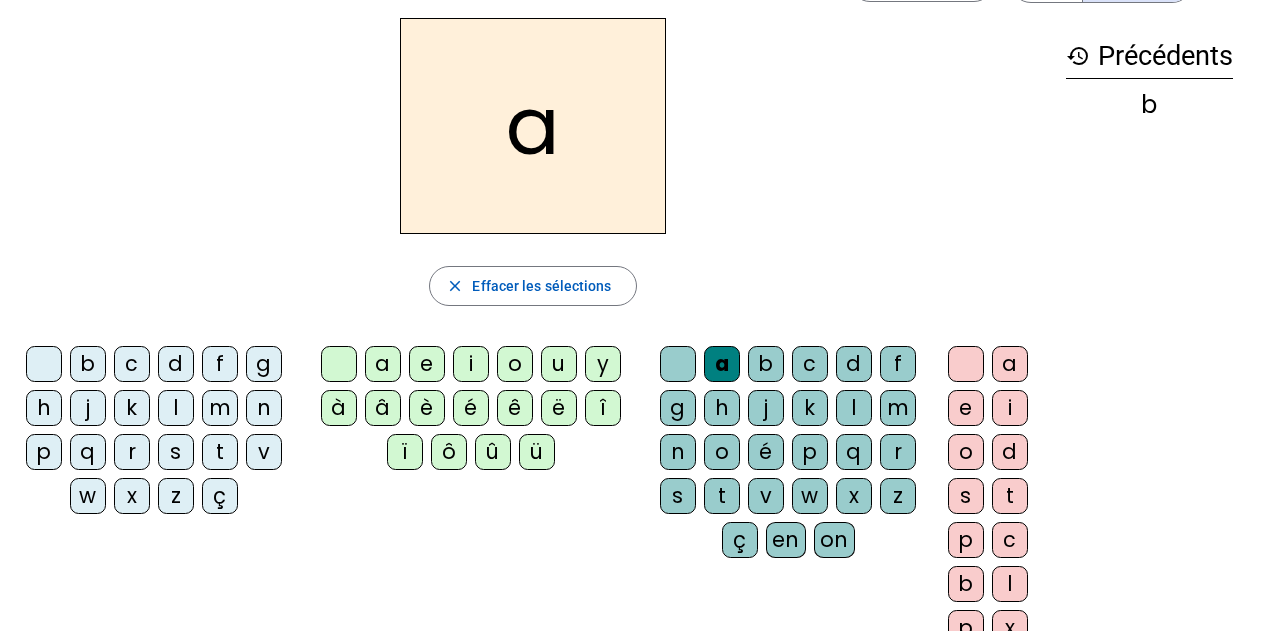 click on "b" at bounding box center (678, 364) 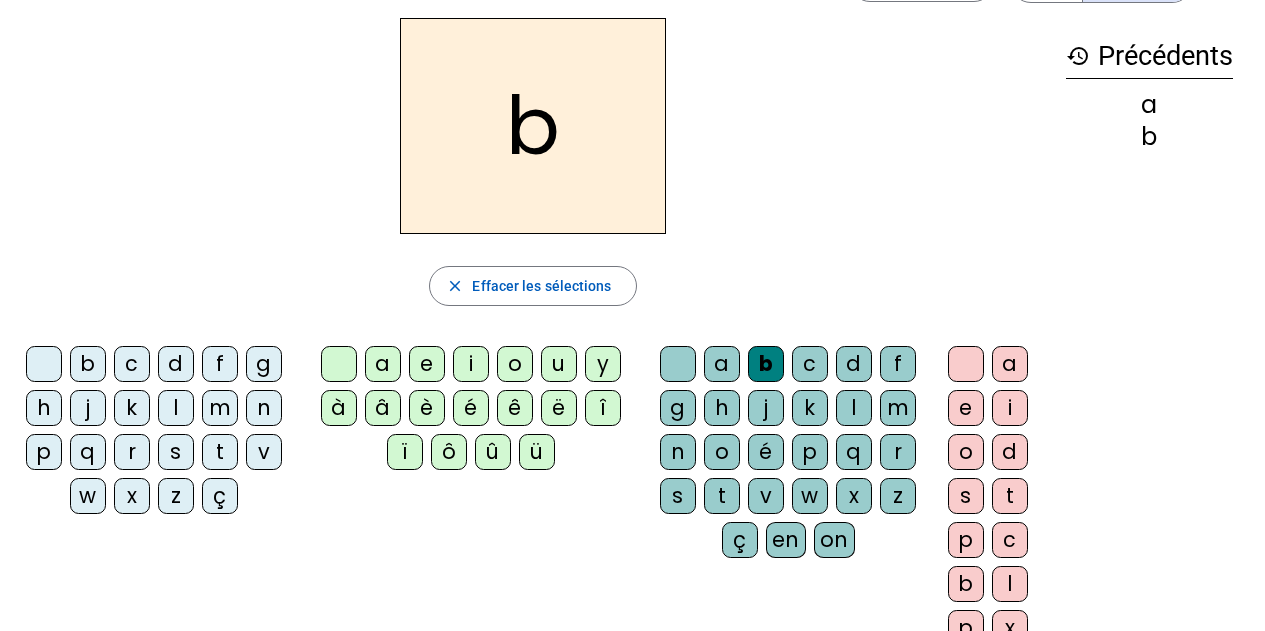 scroll, scrollTop: 0, scrollLeft: 0, axis: both 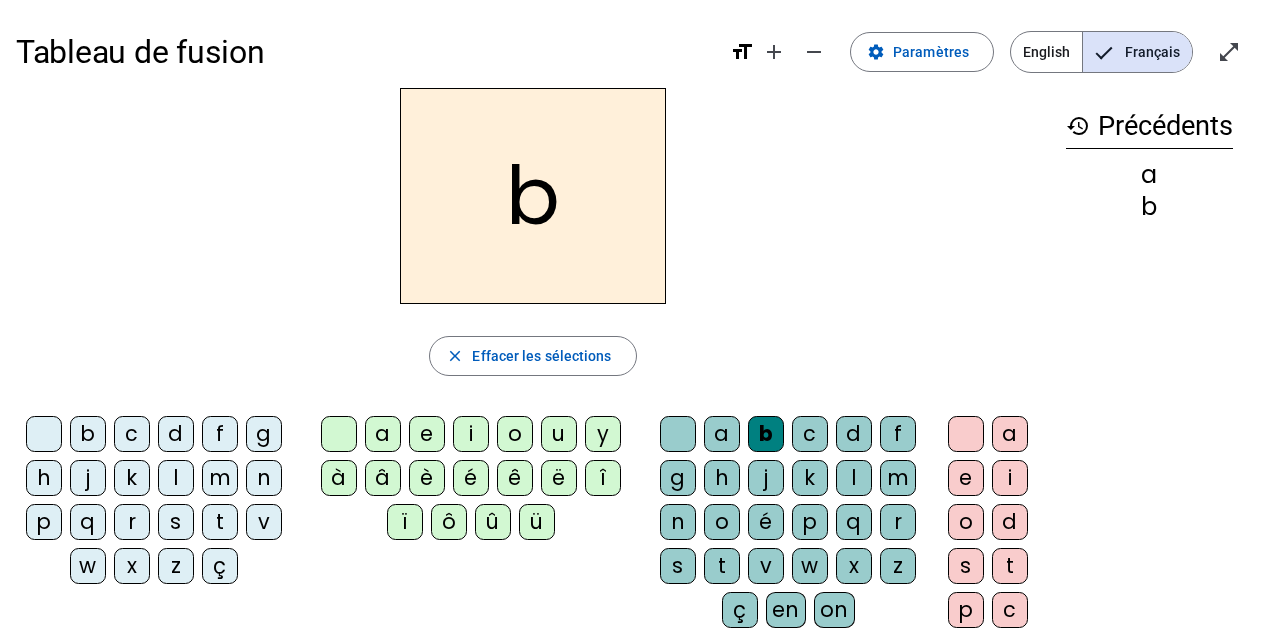 click on "Français" at bounding box center (1137, 52) 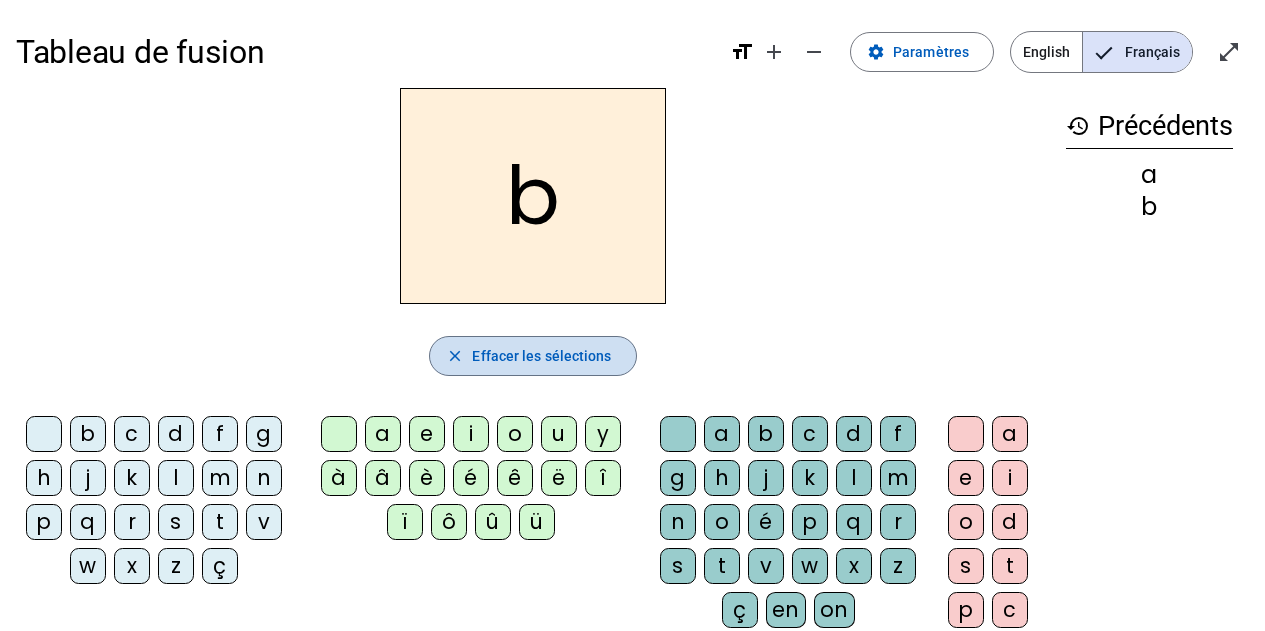 click at bounding box center (532, 356) 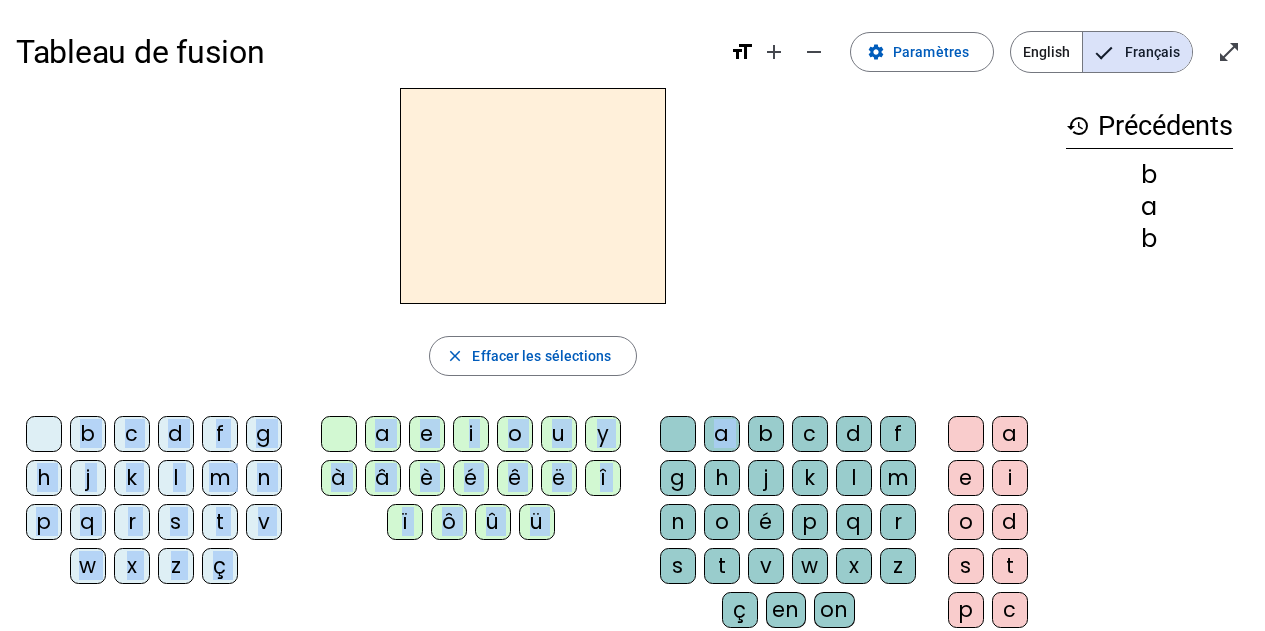drag, startPoint x: 762, startPoint y: 427, endPoint x: 495, endPoint y: 220, distance: 337.84317 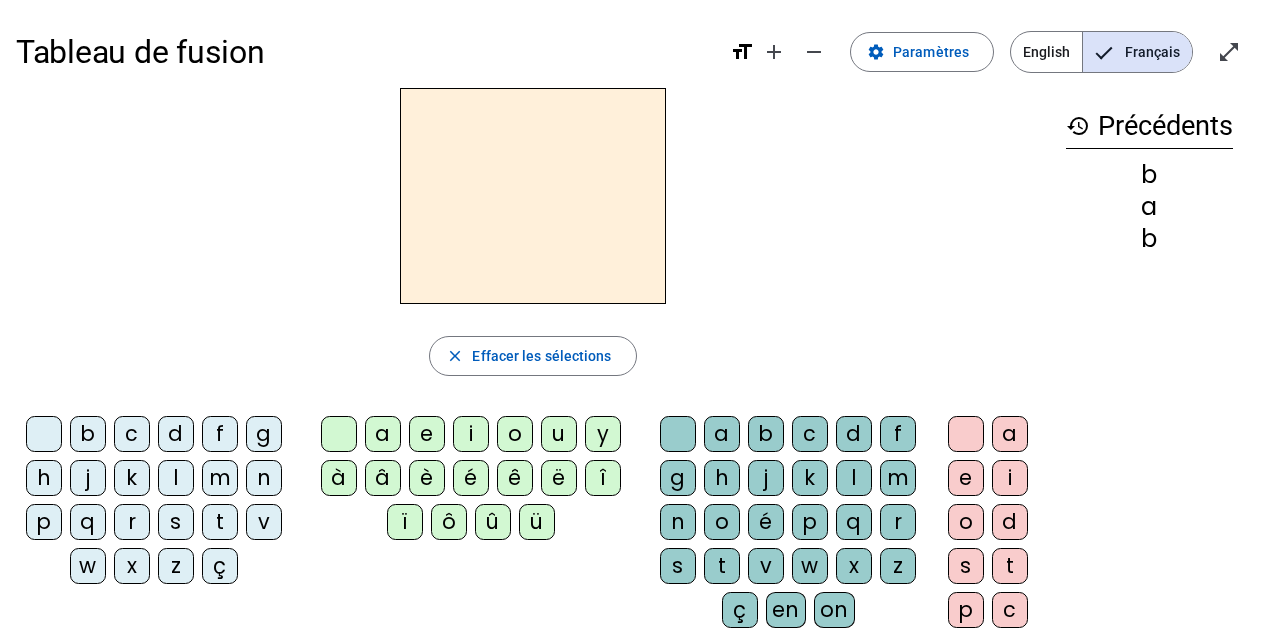 click on "b" at bounding box center (44, 434) 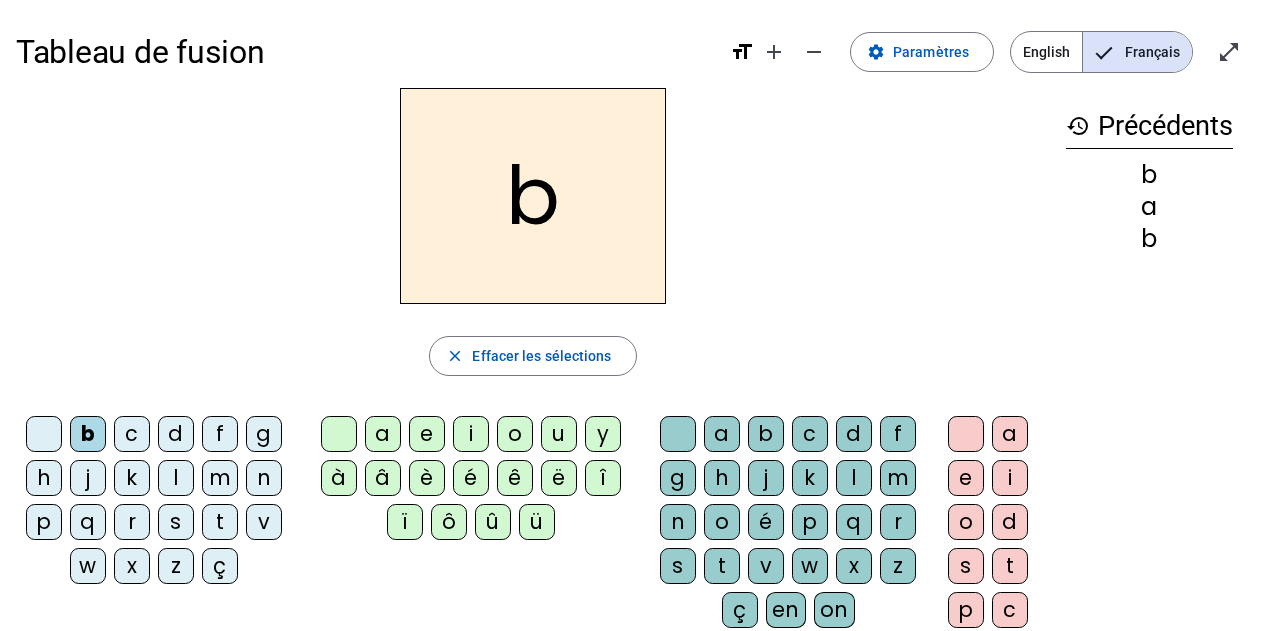 click on "a" at bounding box center [678, 434] 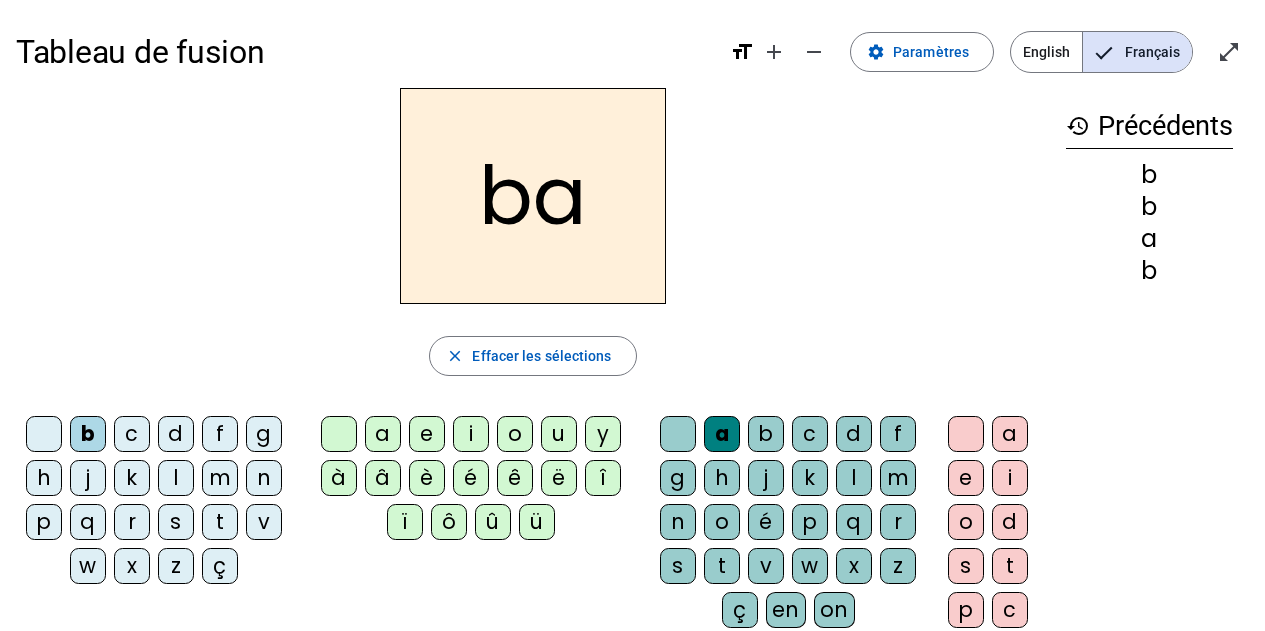 click on "s" at bounding box center (44, 434) 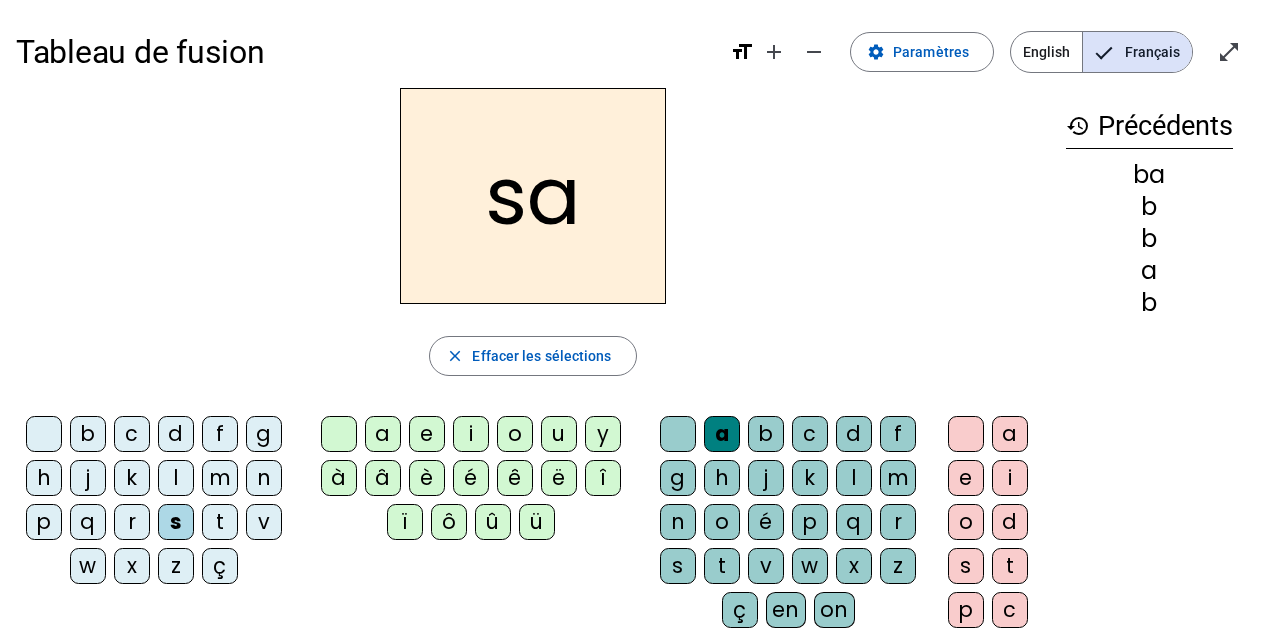 click on "k" at bounding box center [44, 434] 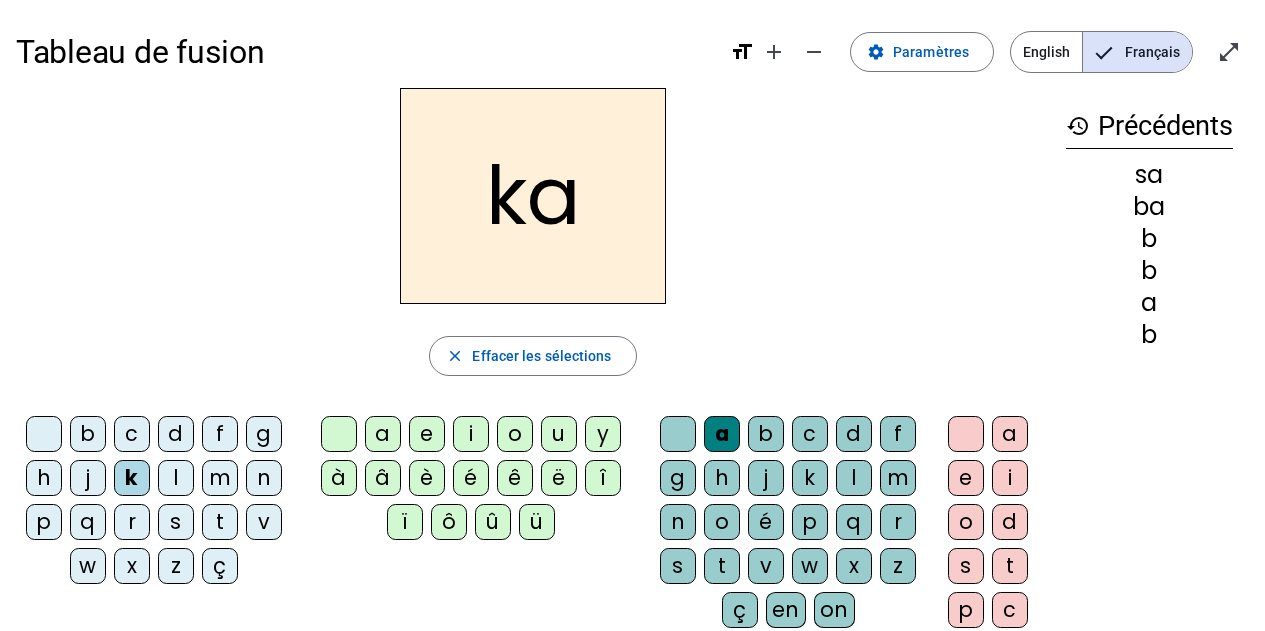 click on "m" at bounding box center [44, 434] 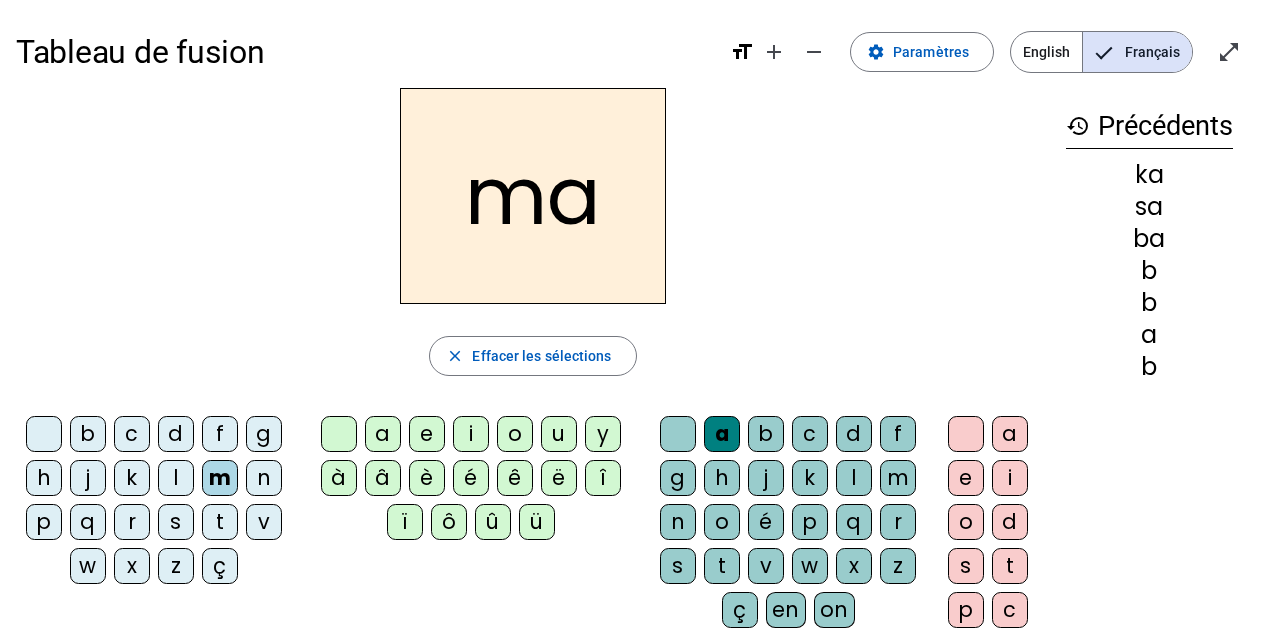 click on "n" at bounding box center (44, 434) 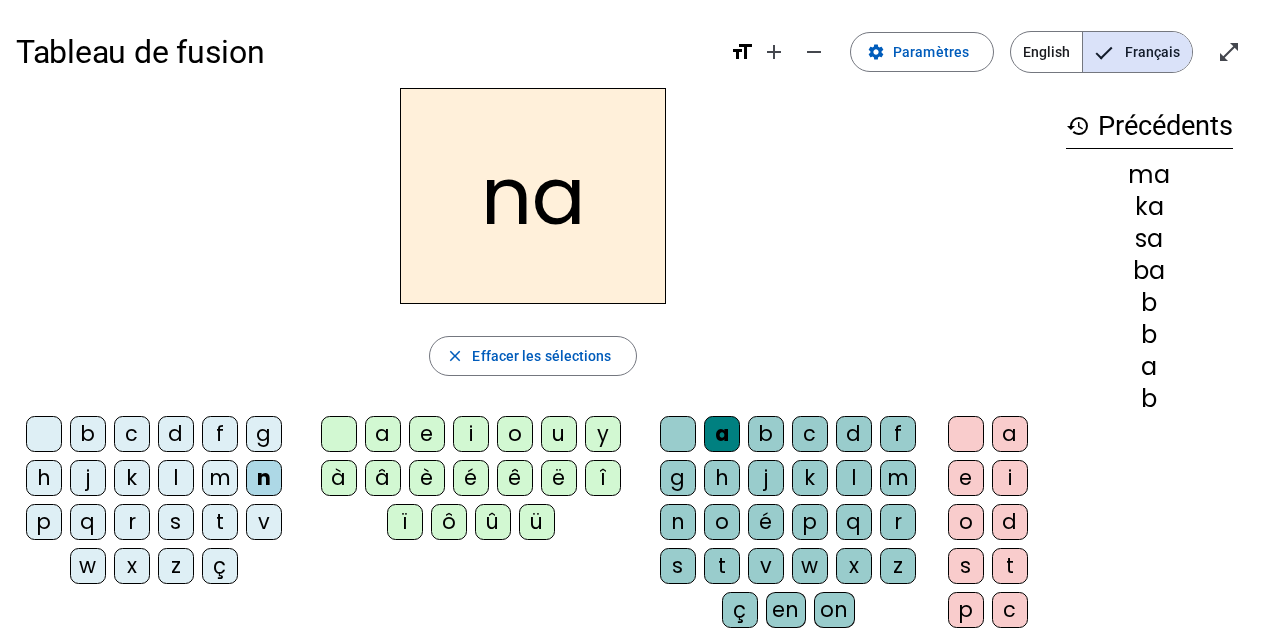 click on "v" at bounding box center (44, 434) 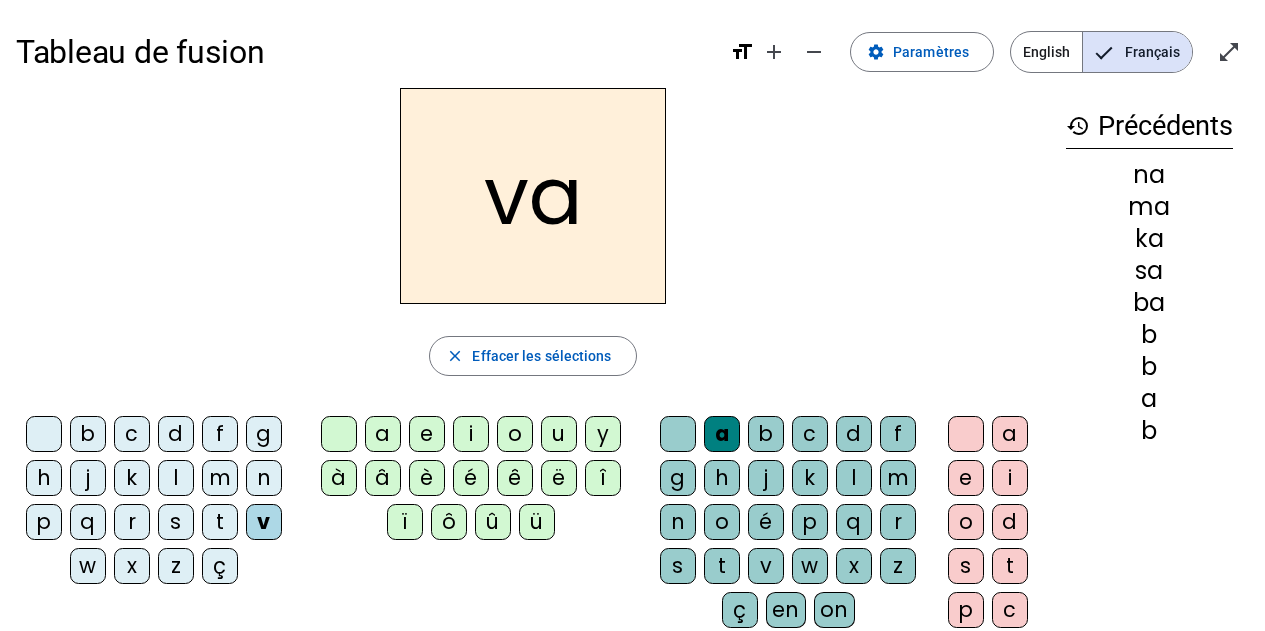 click on "t" at bounding box center [44, 434] 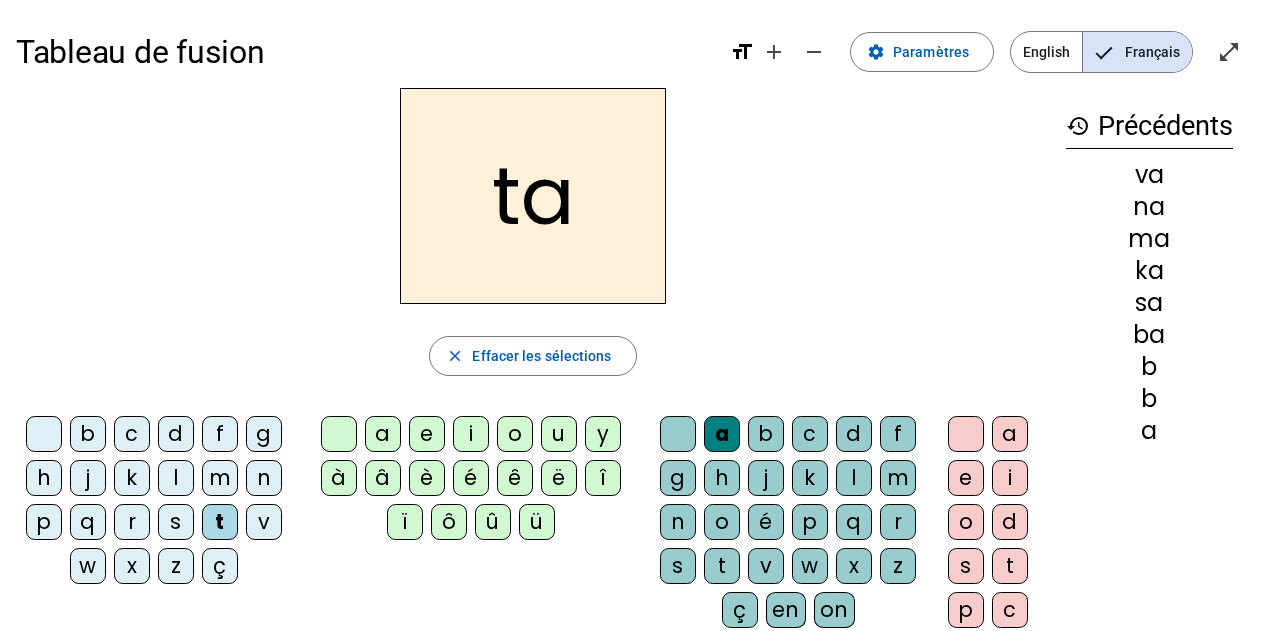 click on "ç" at bounding box center (44, 434) 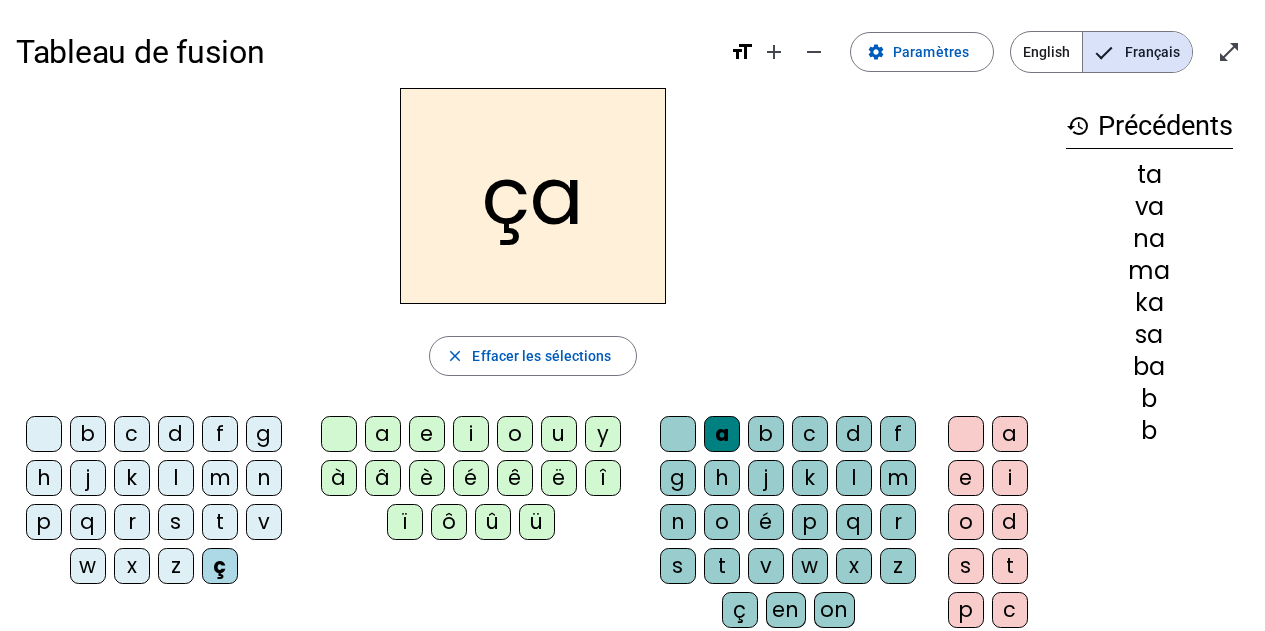 click on "ça" at bounding box center [533, 196] 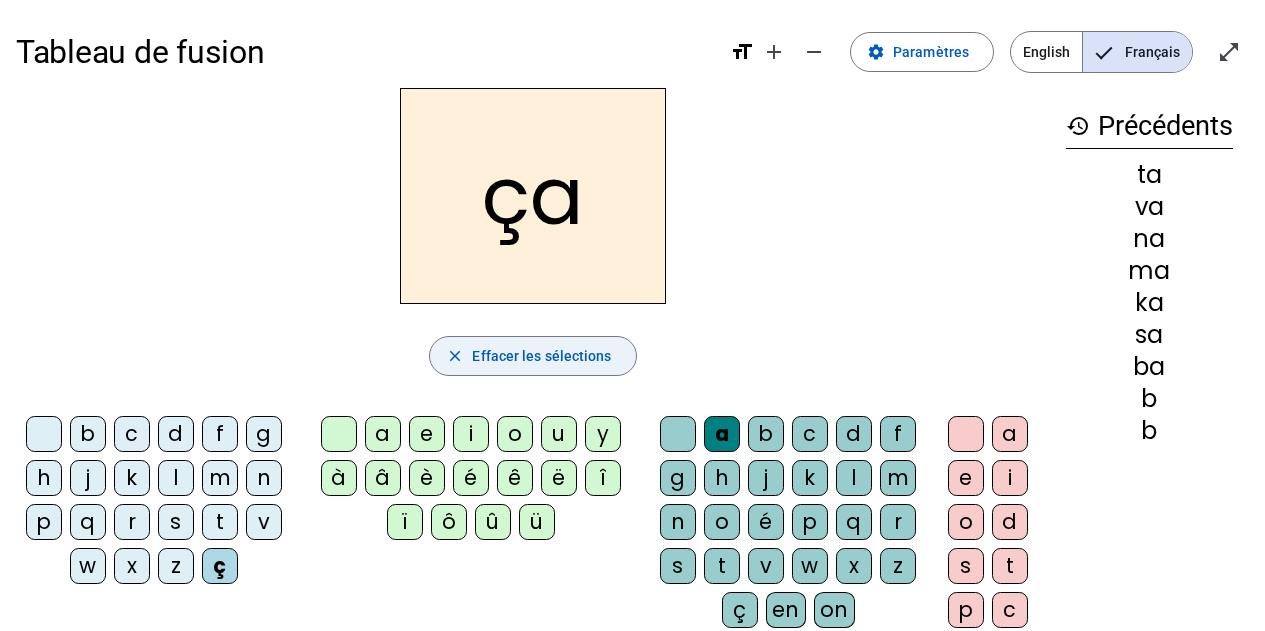 click on "Effacer les sélections" at bounding box center (541, 356) 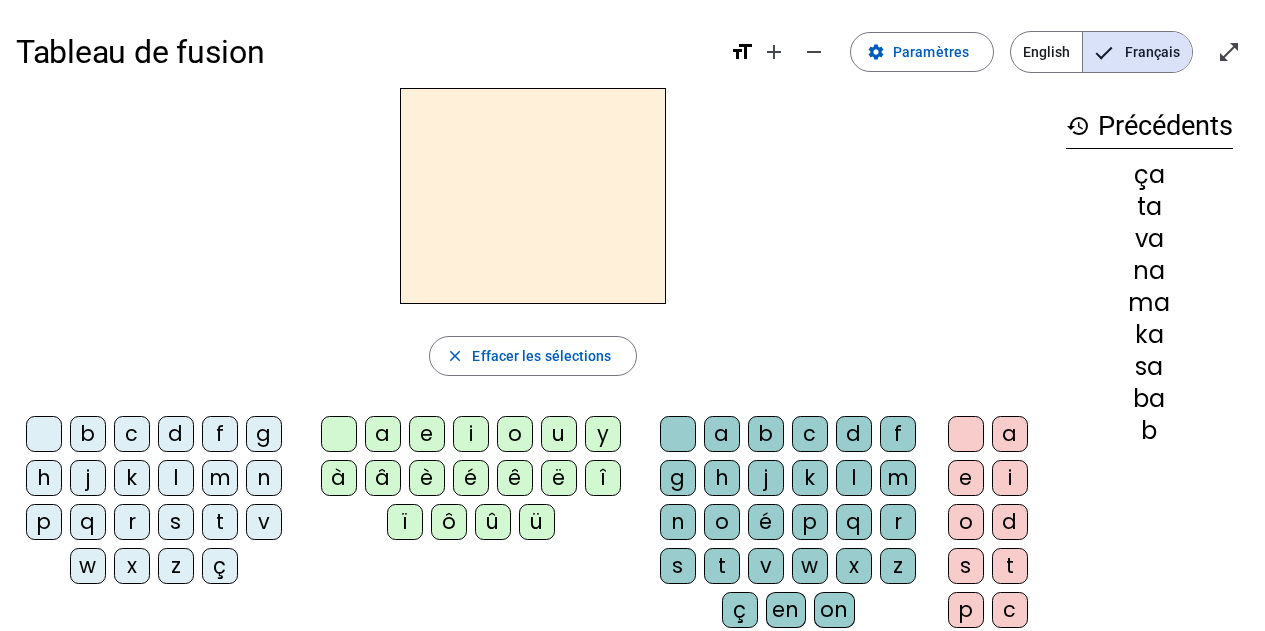 click on "p" at bounding box center [678, 434] 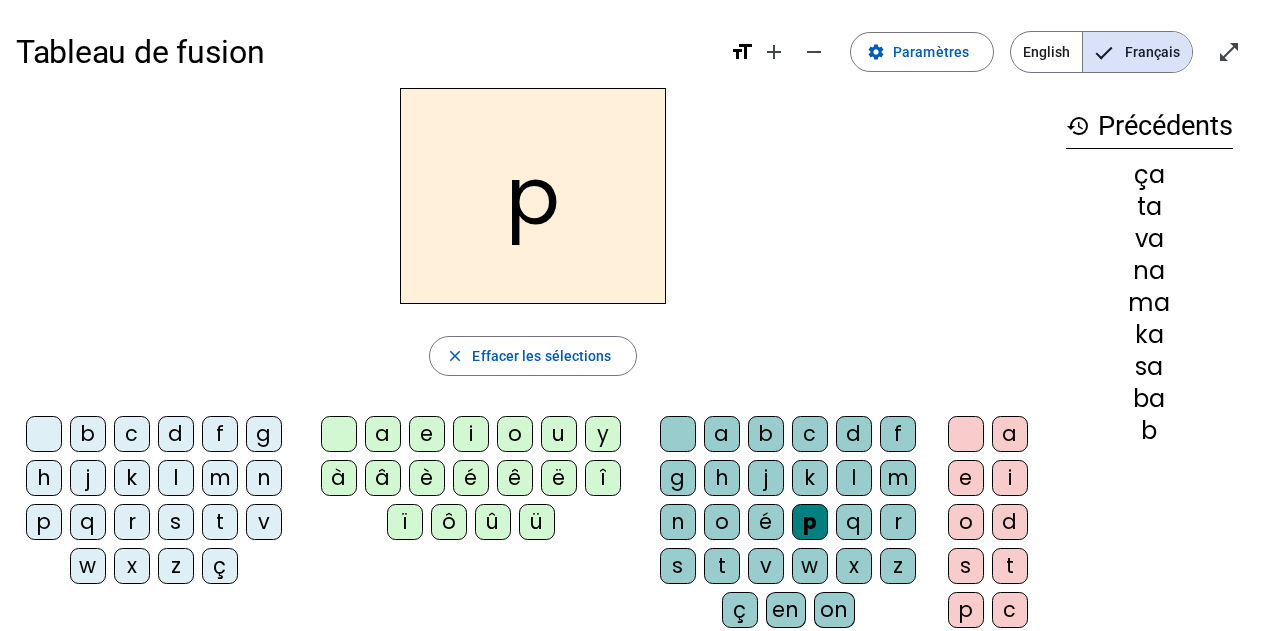 click on "é" at bounding box center (678, 434) 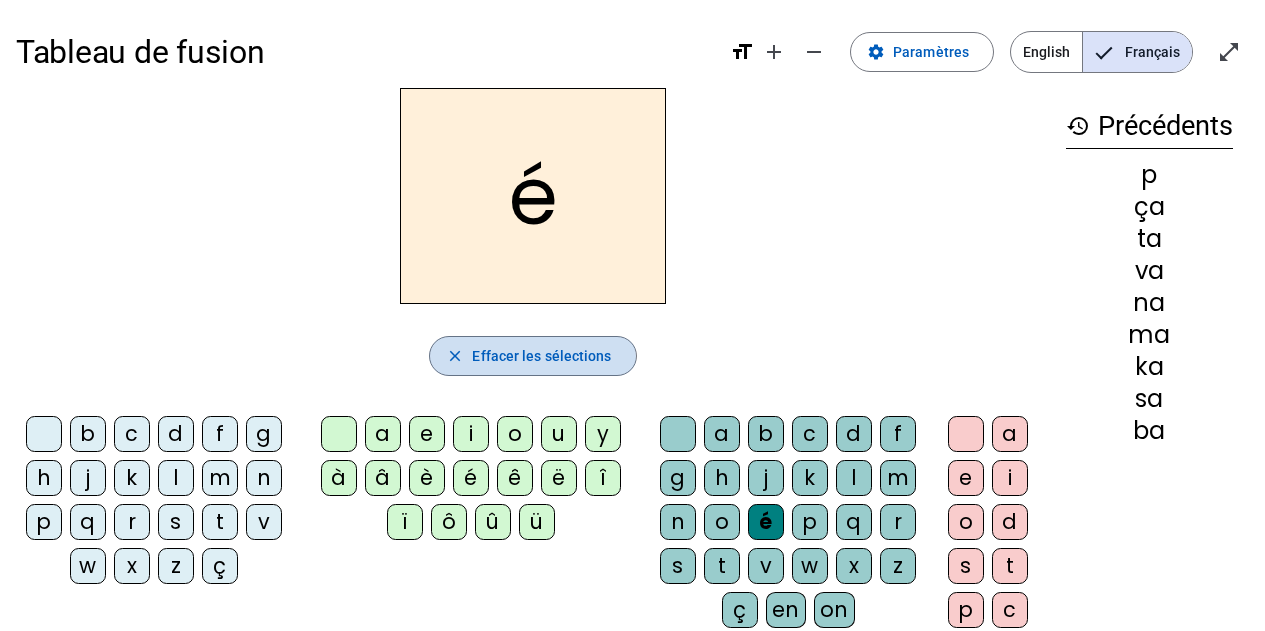 click on "Effacer les sélections" at bounding box center (541, 356) 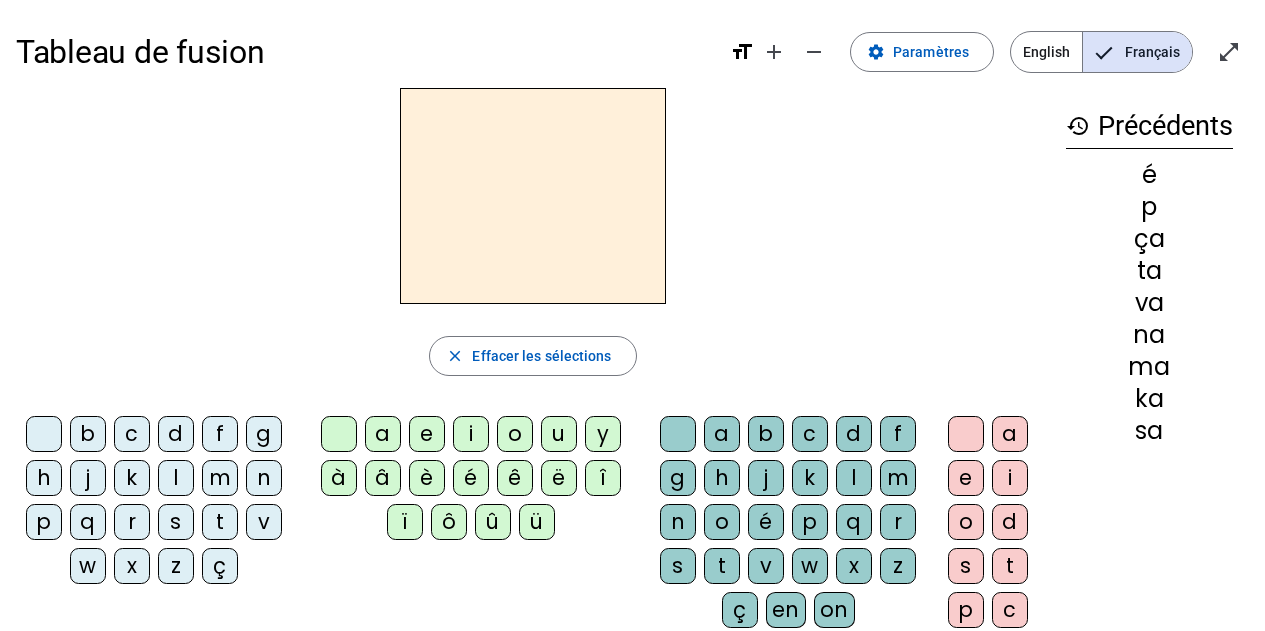 click on "m" at bounding box center (44, 434) 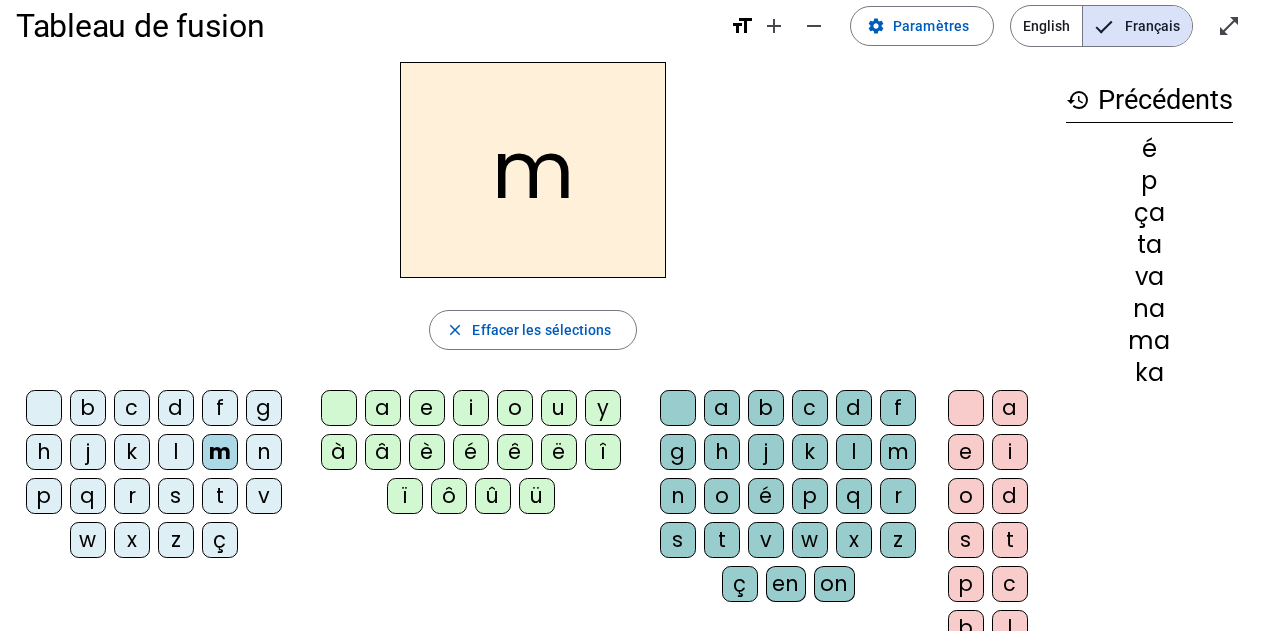 scroll, scrollTop: 25, scrollLeft: 0, axis: vertical 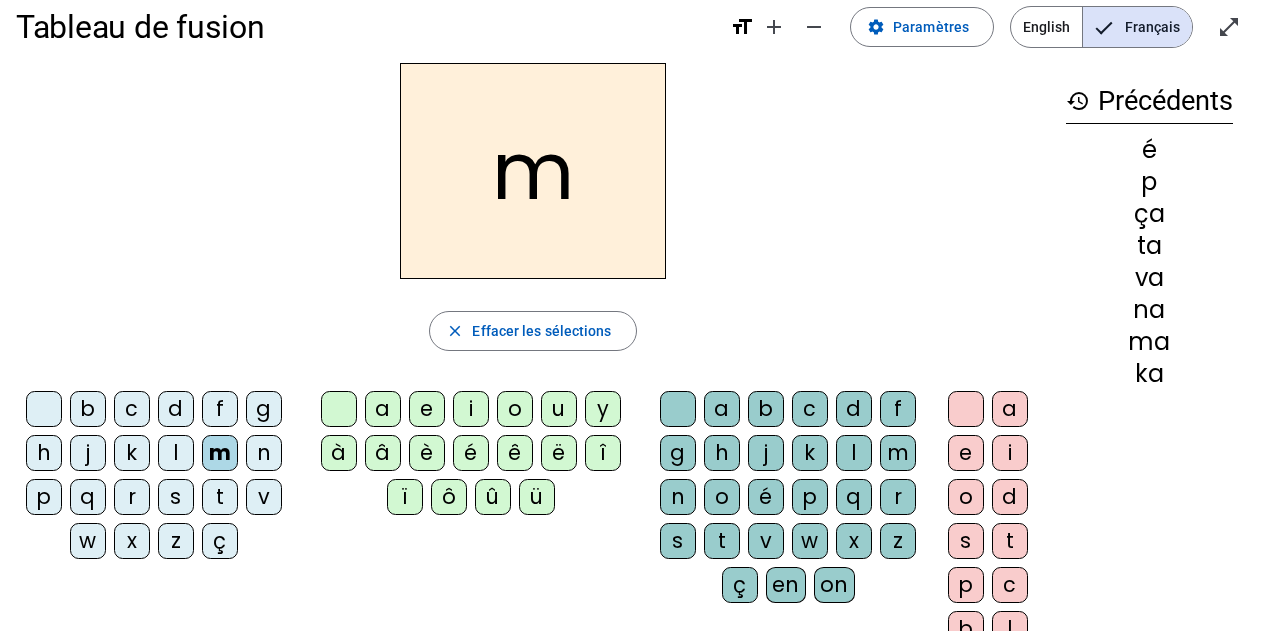 click on "u" at bounding box center (339, 409) 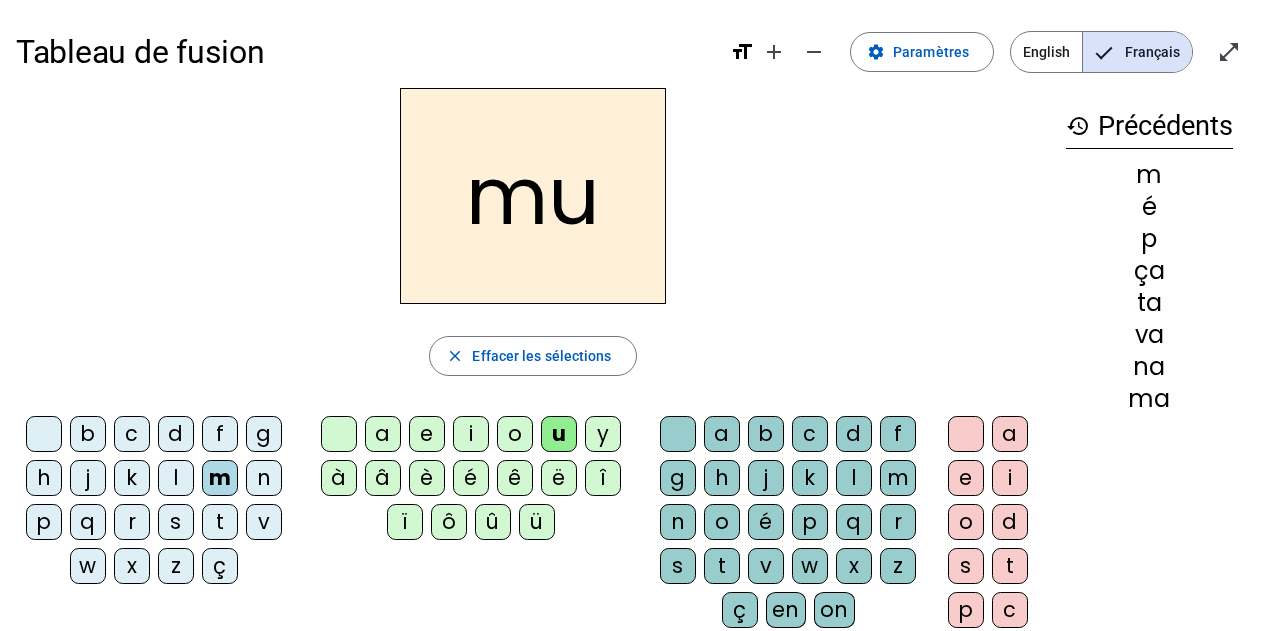 scroll, scrollTop: 1, scrollLeft: 0, axis: vertical 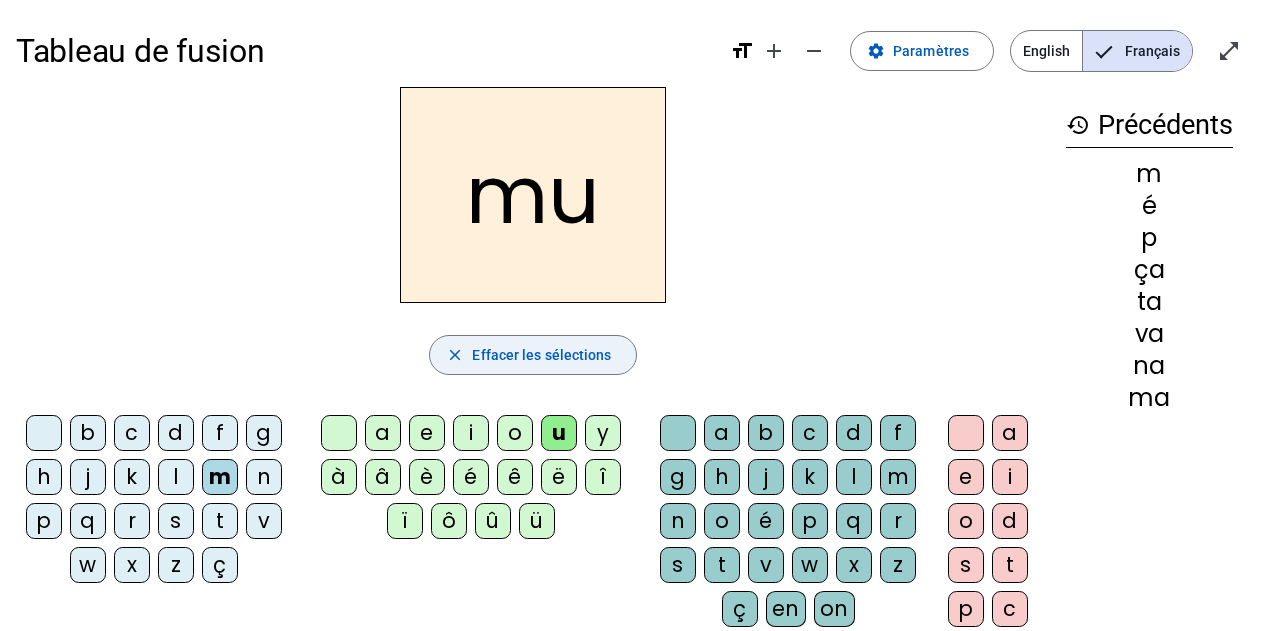 click on "Effacer les sélections" at bounding box center [541, 355] 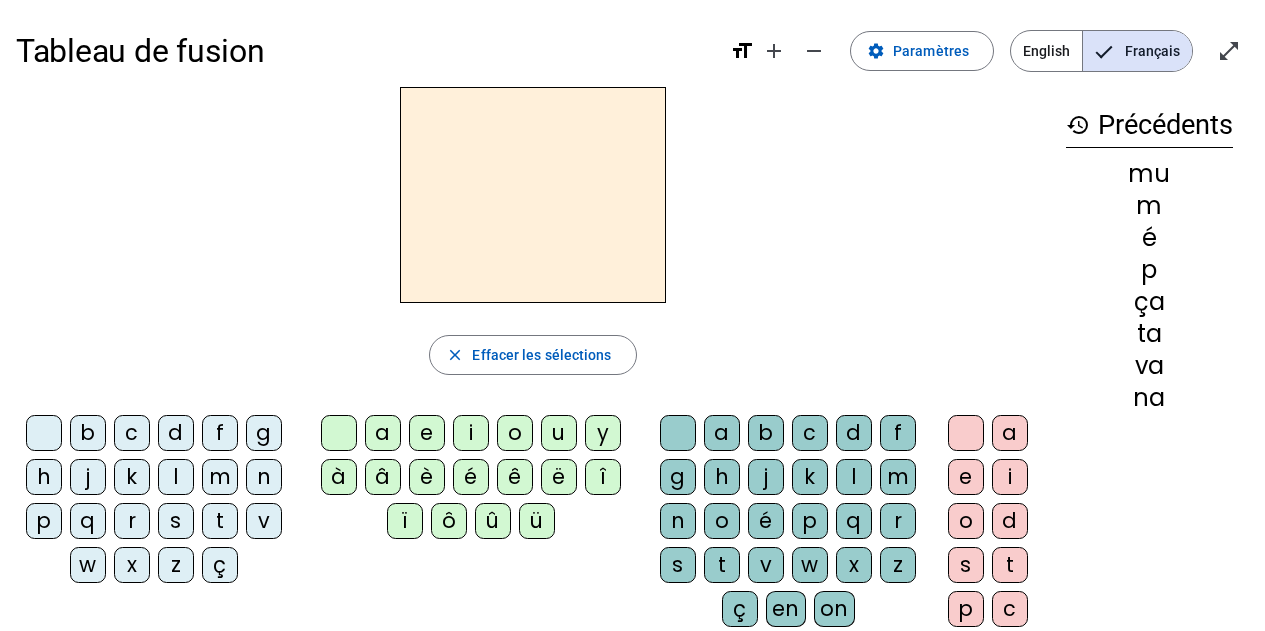 click on "m" at bounding box center [44, 433] 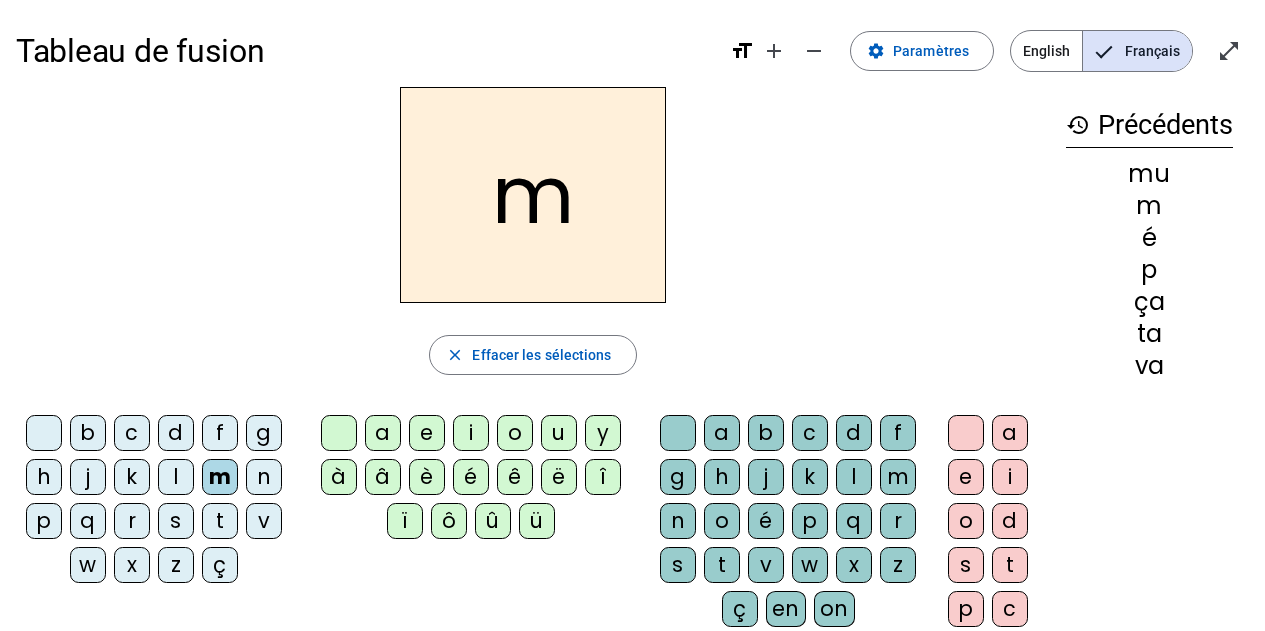 click on "a" at bounding box center (339, 433) 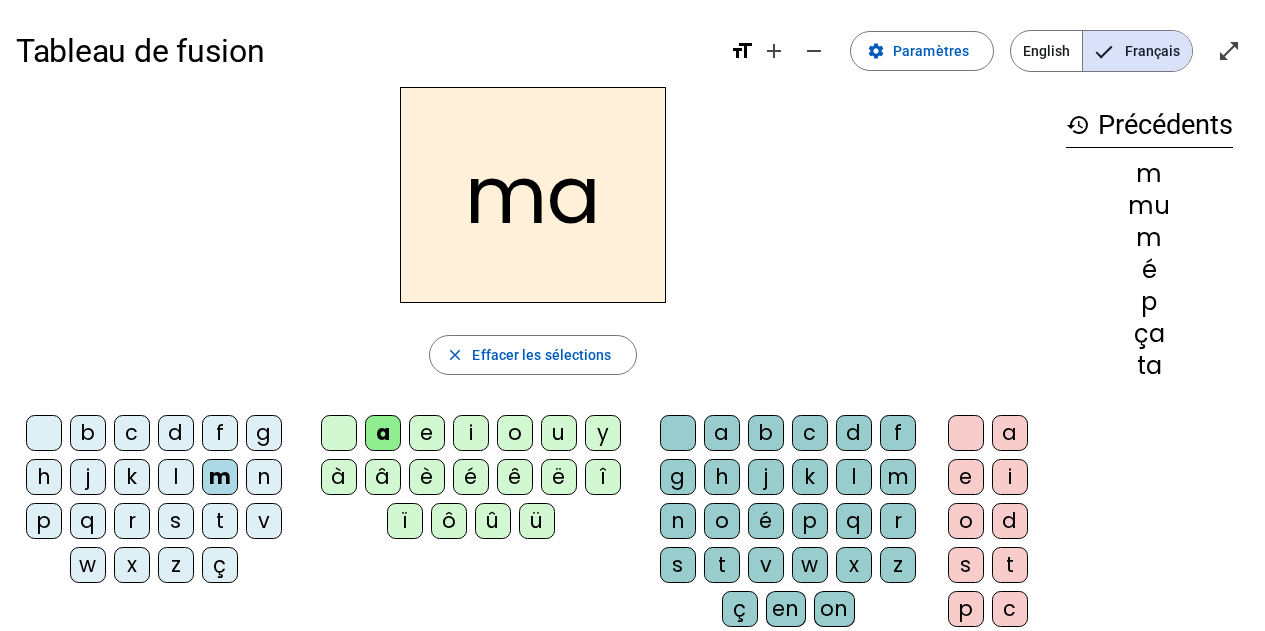 click on "u" at bounding box center [339, 433] 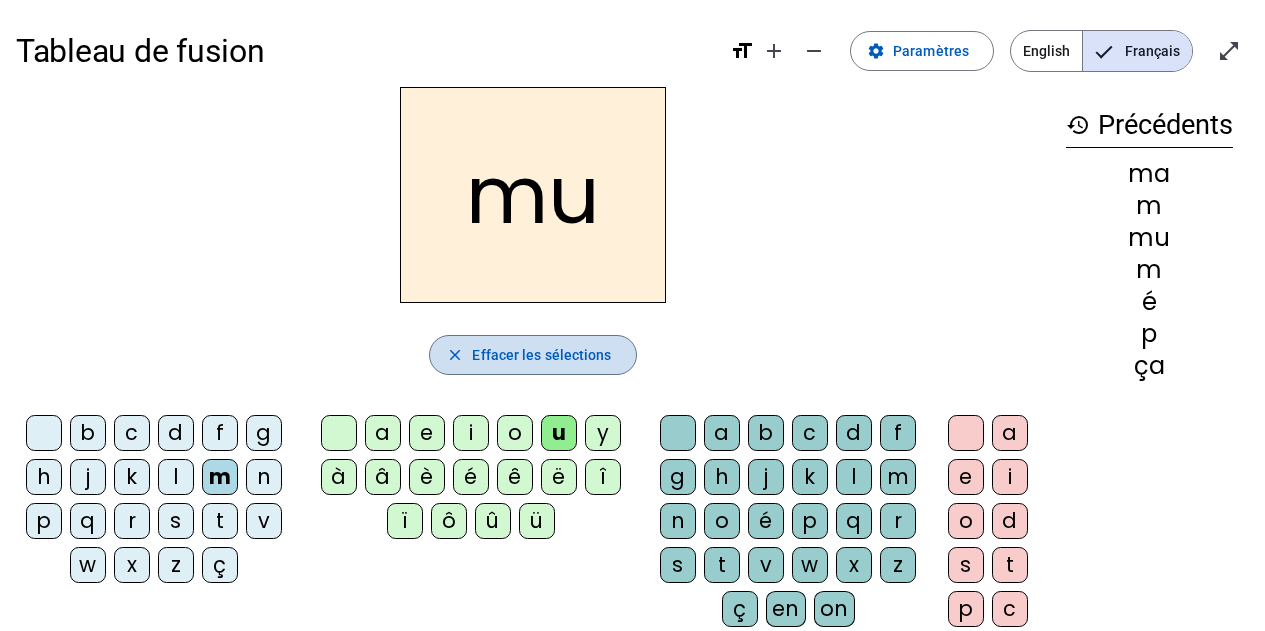 click on "Effacer les sélections" at bounding box center (541, 355) 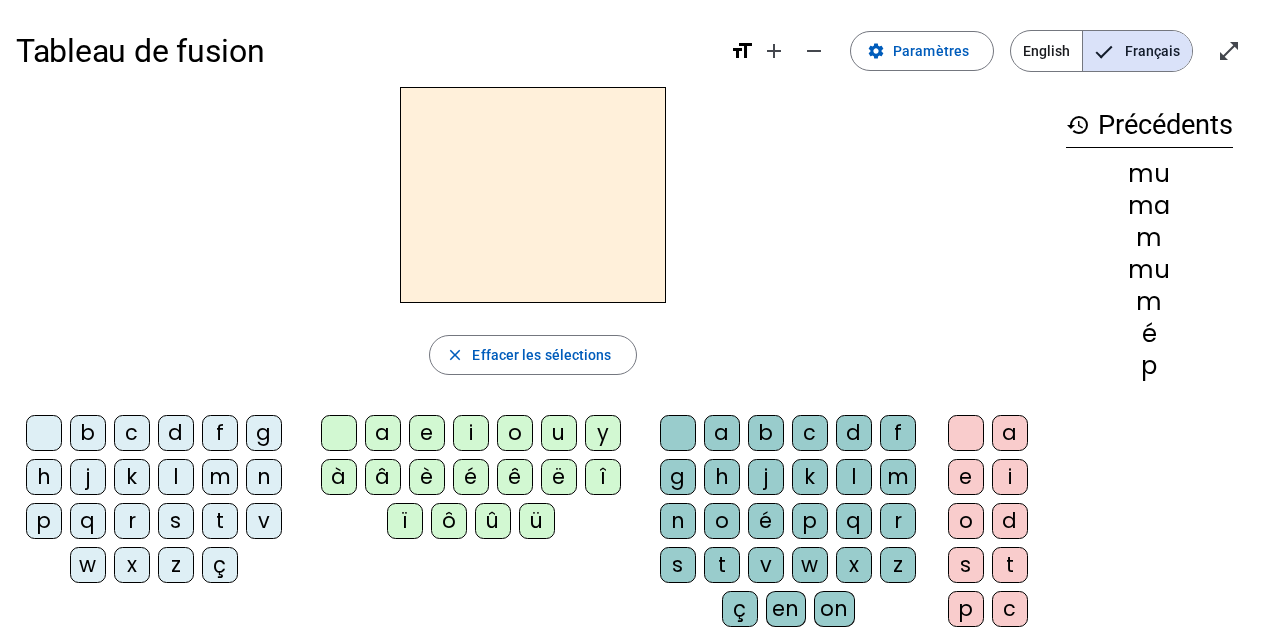 click on "a" at bounding box center (339, 433) 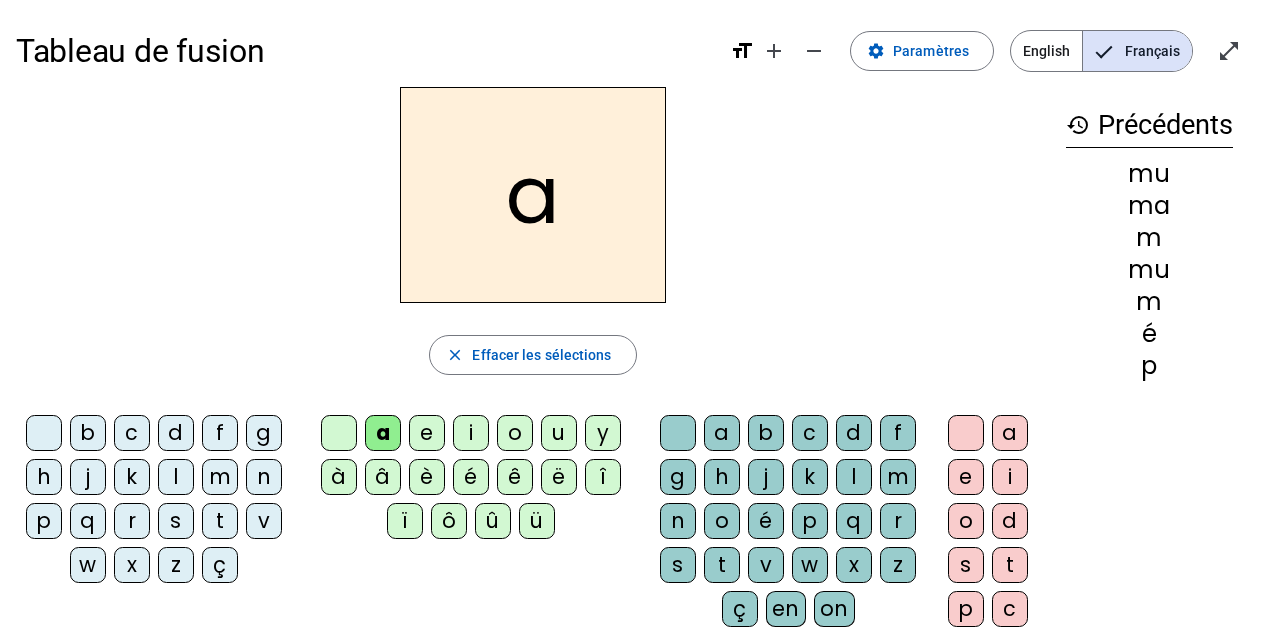 click on "u" at bounding box center (339, 433) 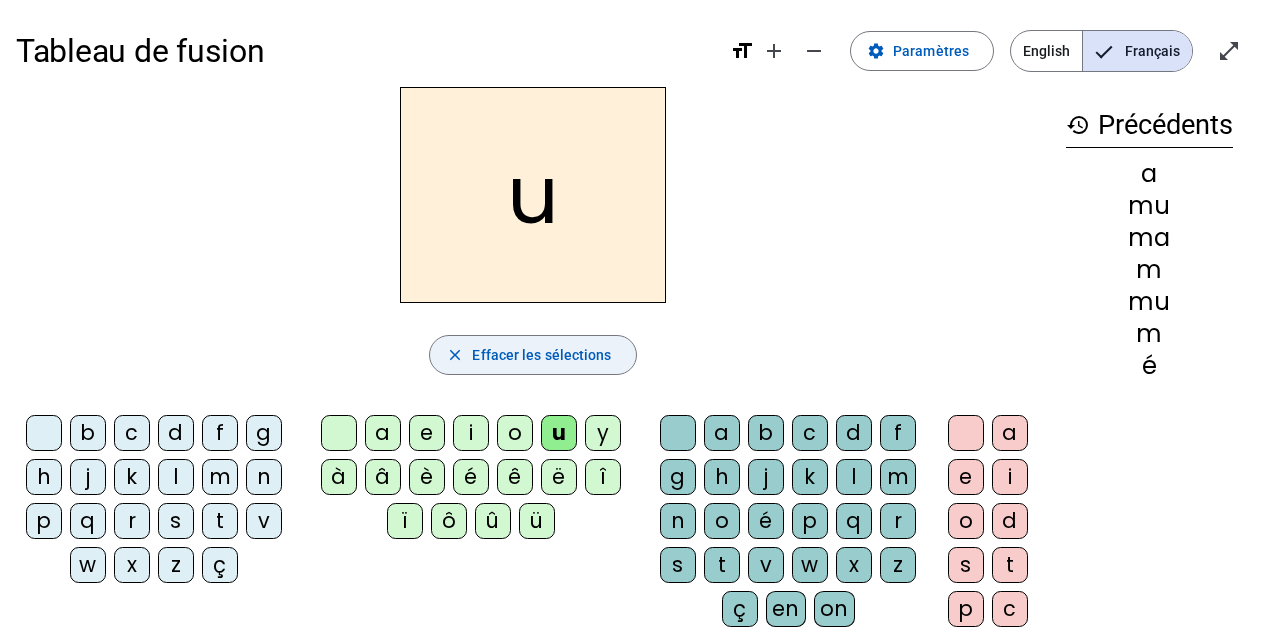 click on "Effacer les sélections" at bounding box center (541, 355) 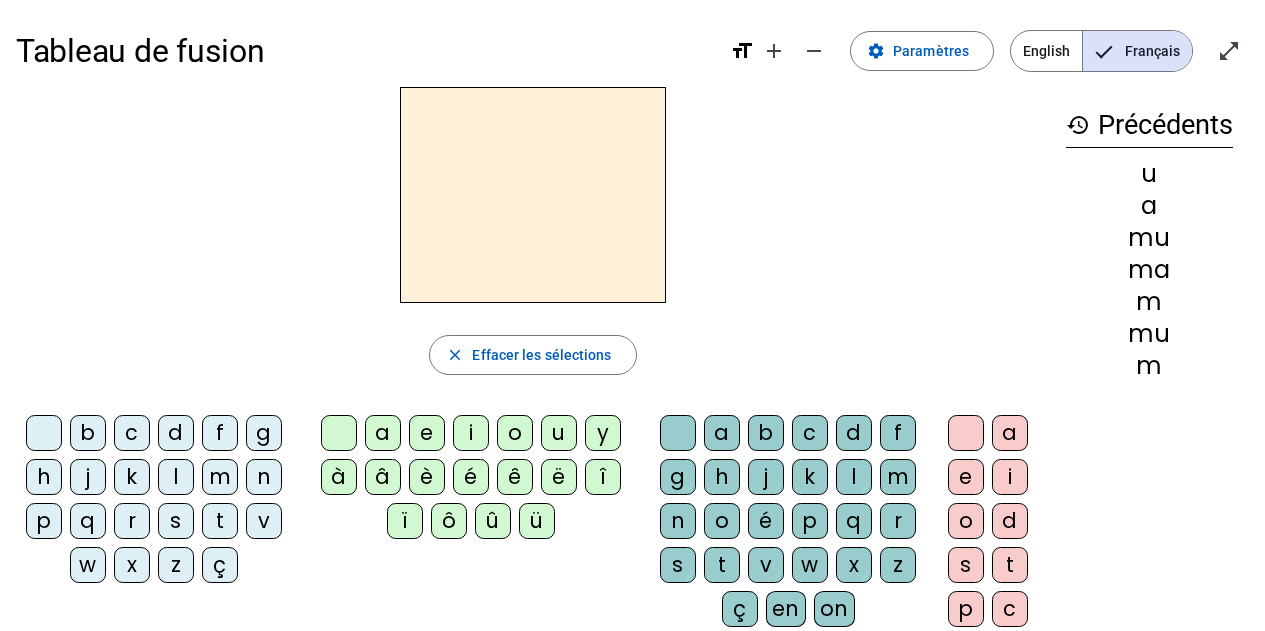 click on "a" at bounding box center (678, 433) 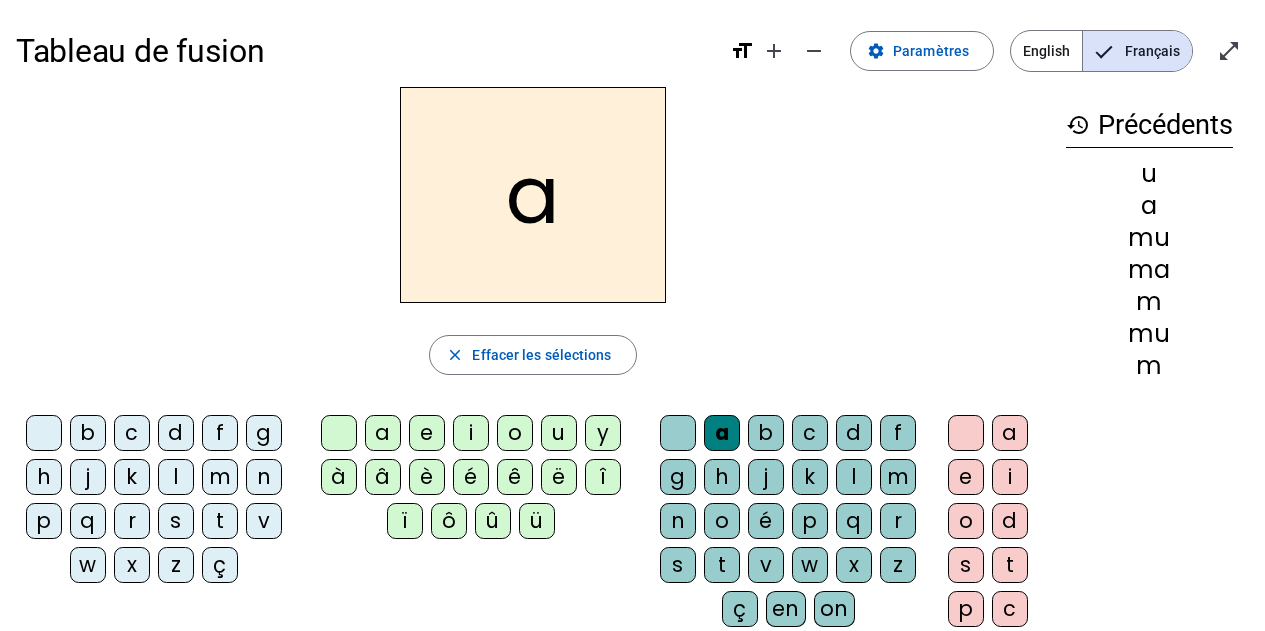 click on "u" at bounding box center (339, 433) 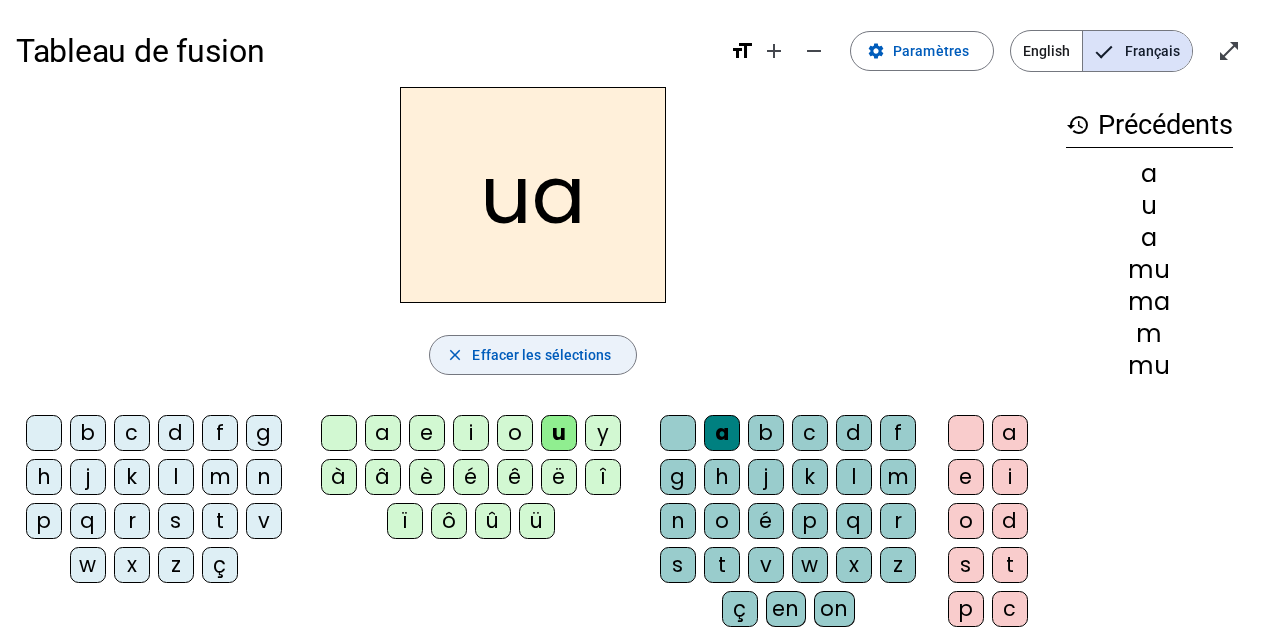 click on "Effacer les sélections" at bounding box center (541, 355) 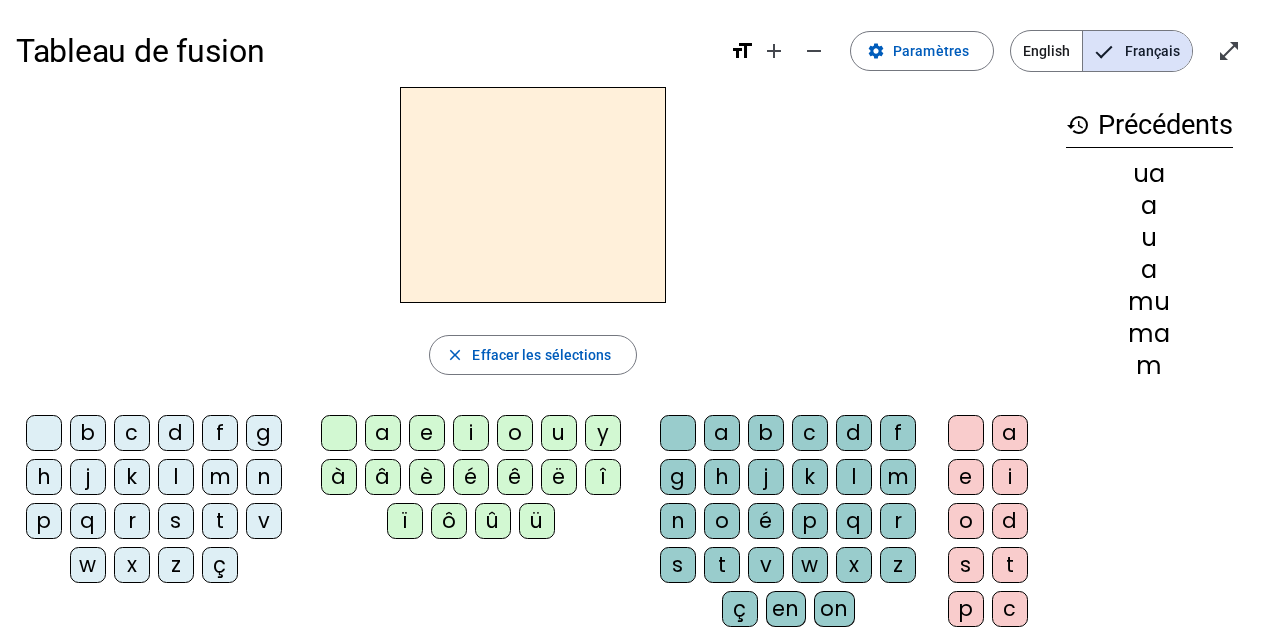 click on "a" at bounding box center (339, 433) 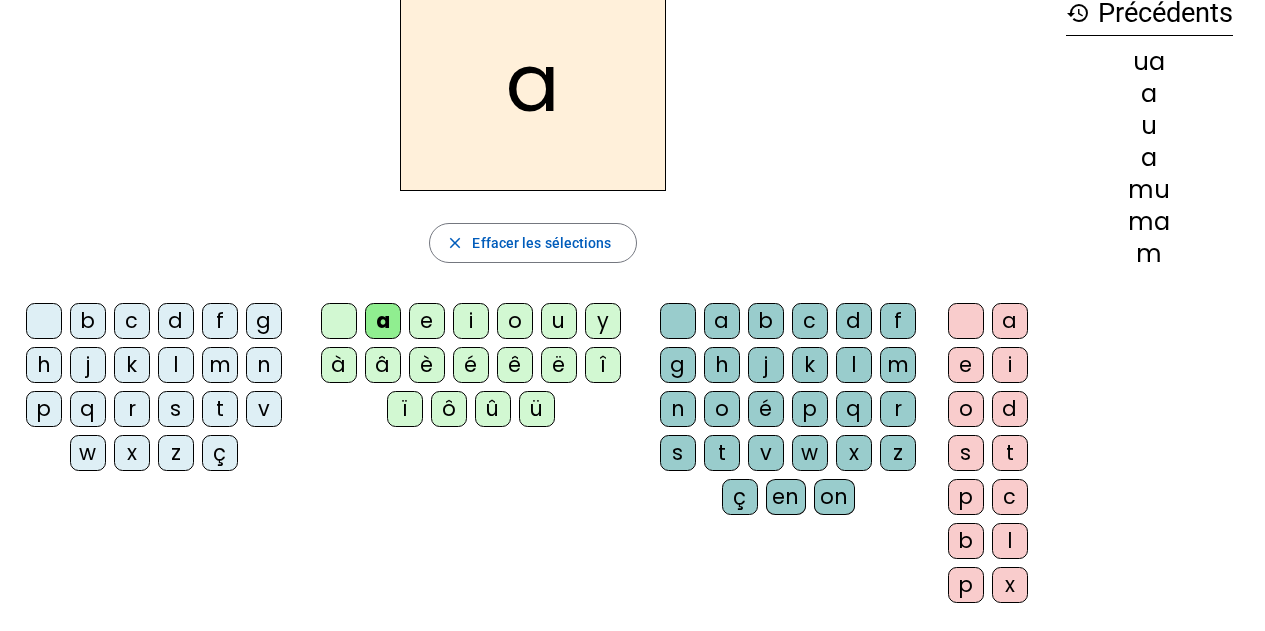 scroll, scrollTop: 84, scrollLeft: 0, axis: vertical 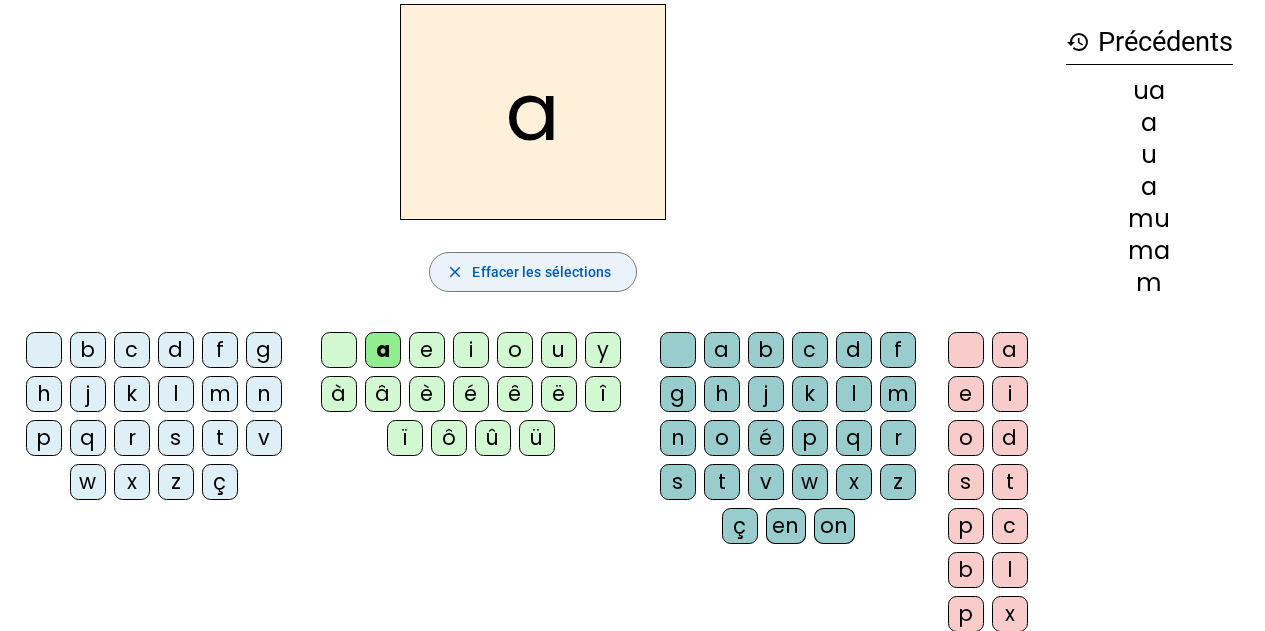click at bounding box center [532, 272] 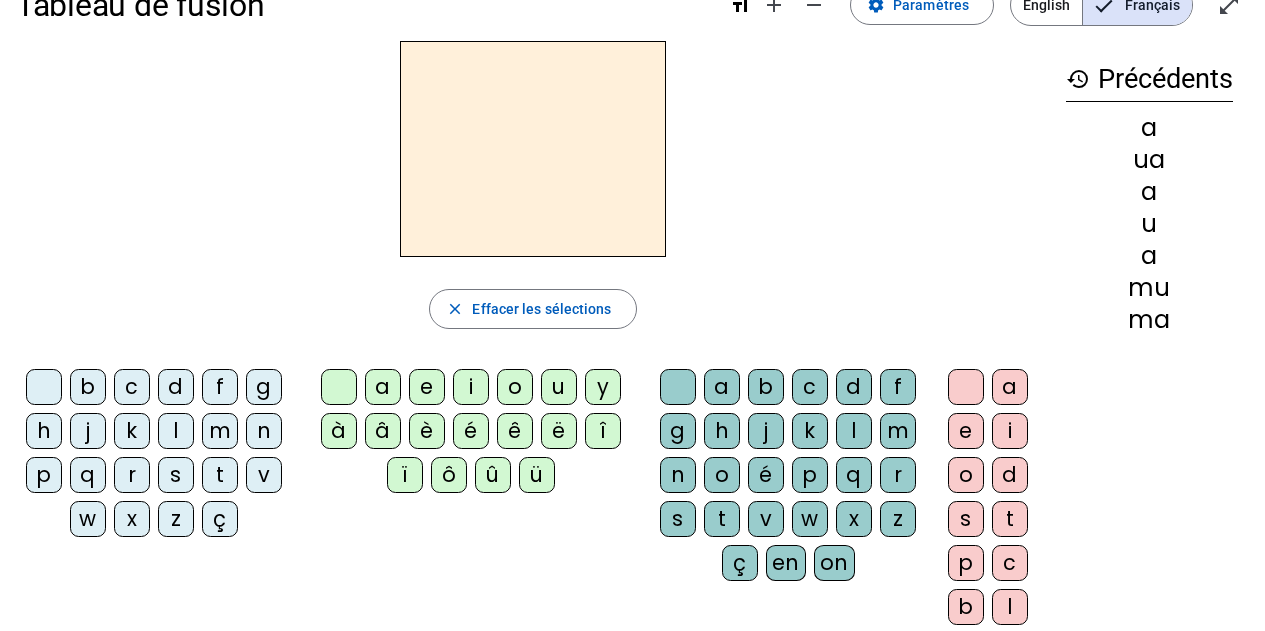 scroll, scrollTop: 46, scrollLeft: 0, axis: vertical 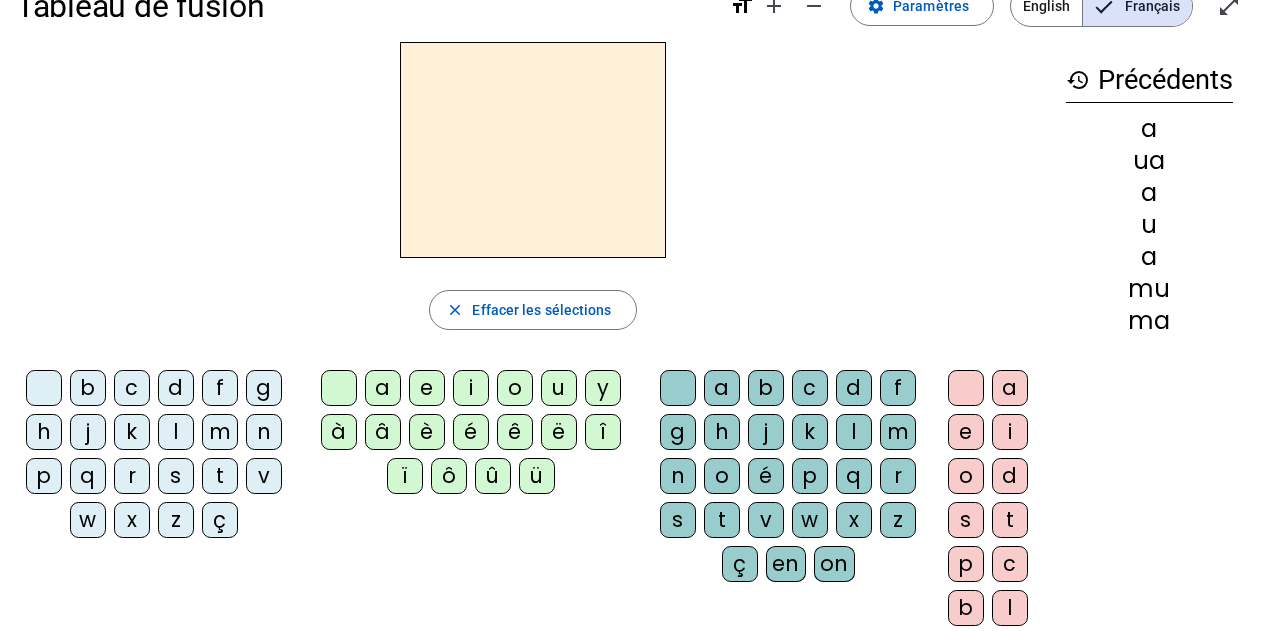 click on "p" at bounding box center [44, 388] 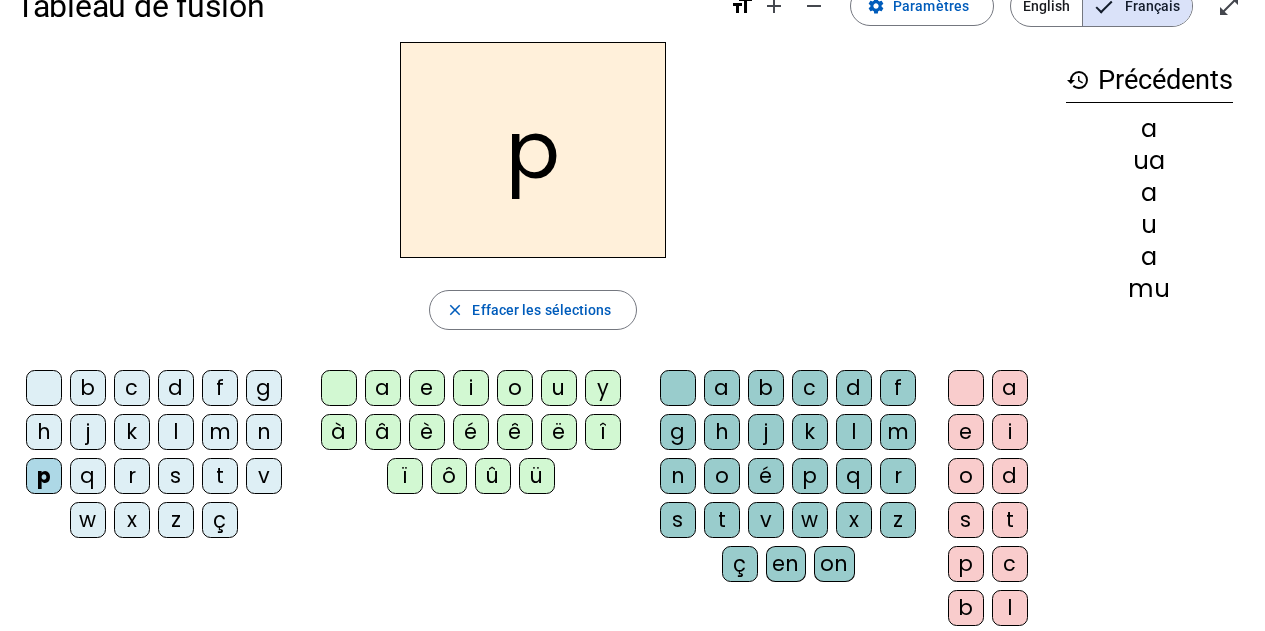 click on "e" at bounding box center (339, 388) 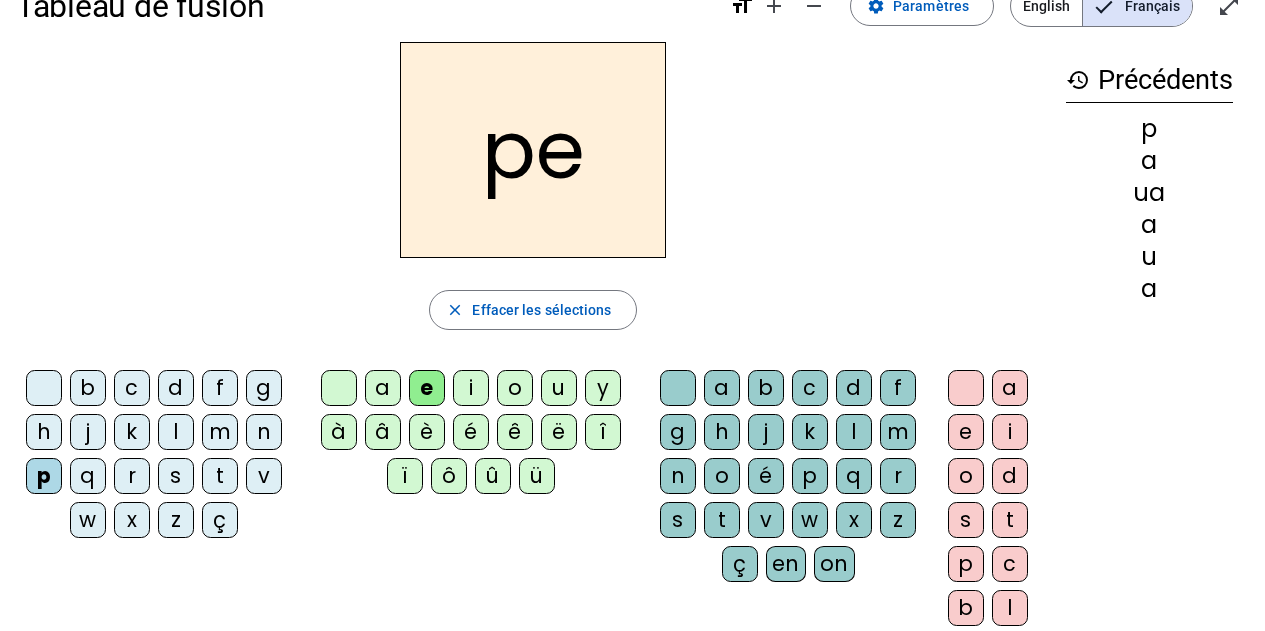 scroll, scrollTop: 0, scrollLeft: 0, axis: both 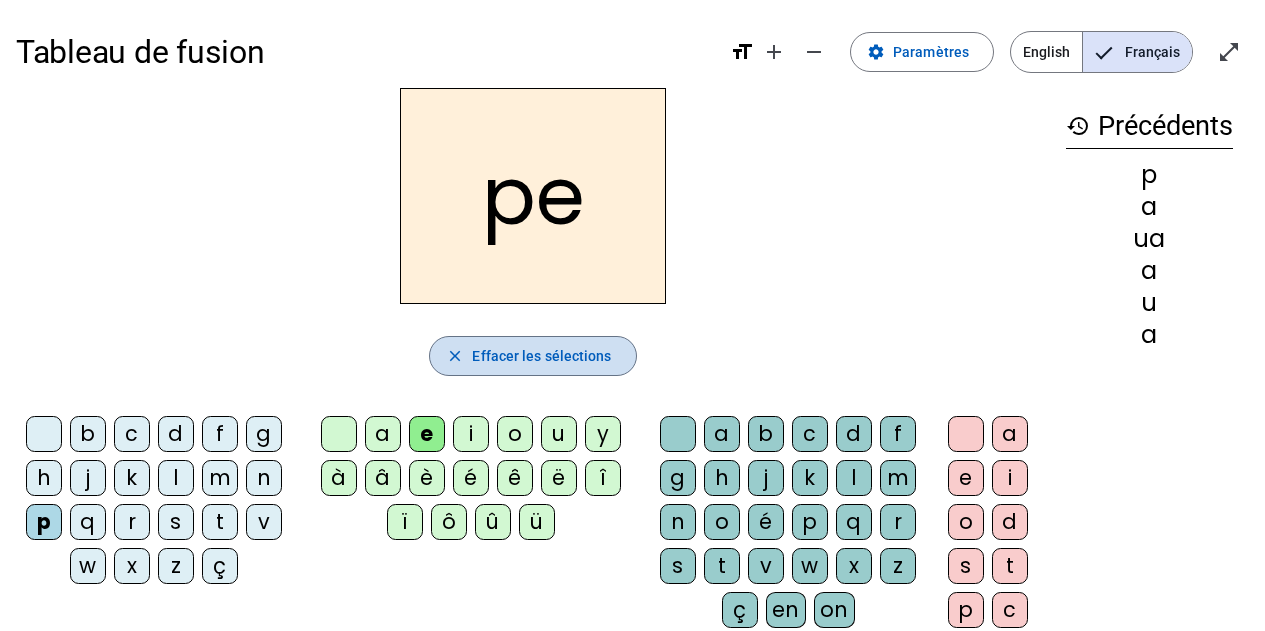 click on "Effacer les sélections" at bounding box center [541, 356] 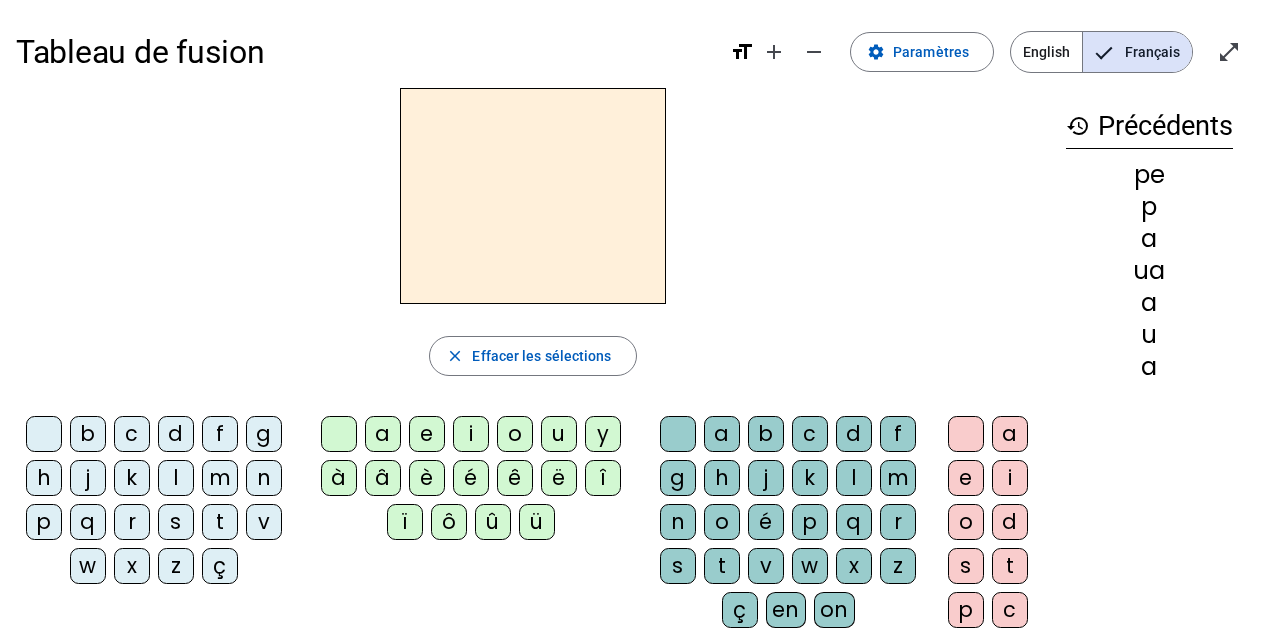 click on "p" at bounding box center [44, 434] 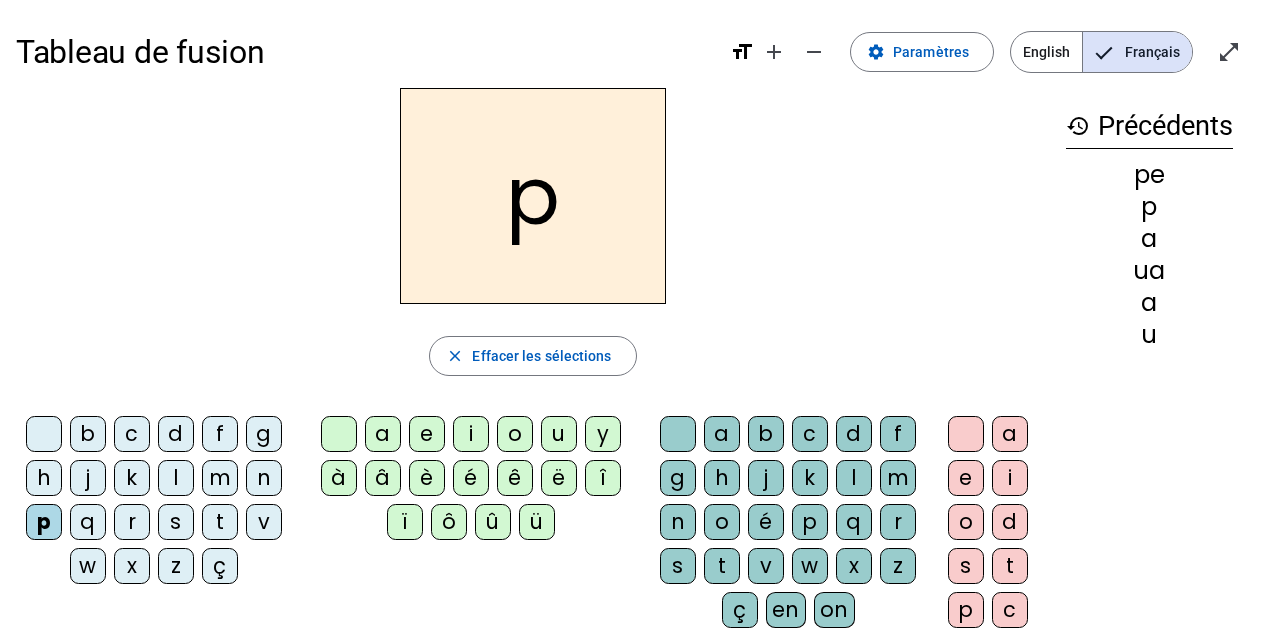 click on "é" at bounding box center [339, 434] 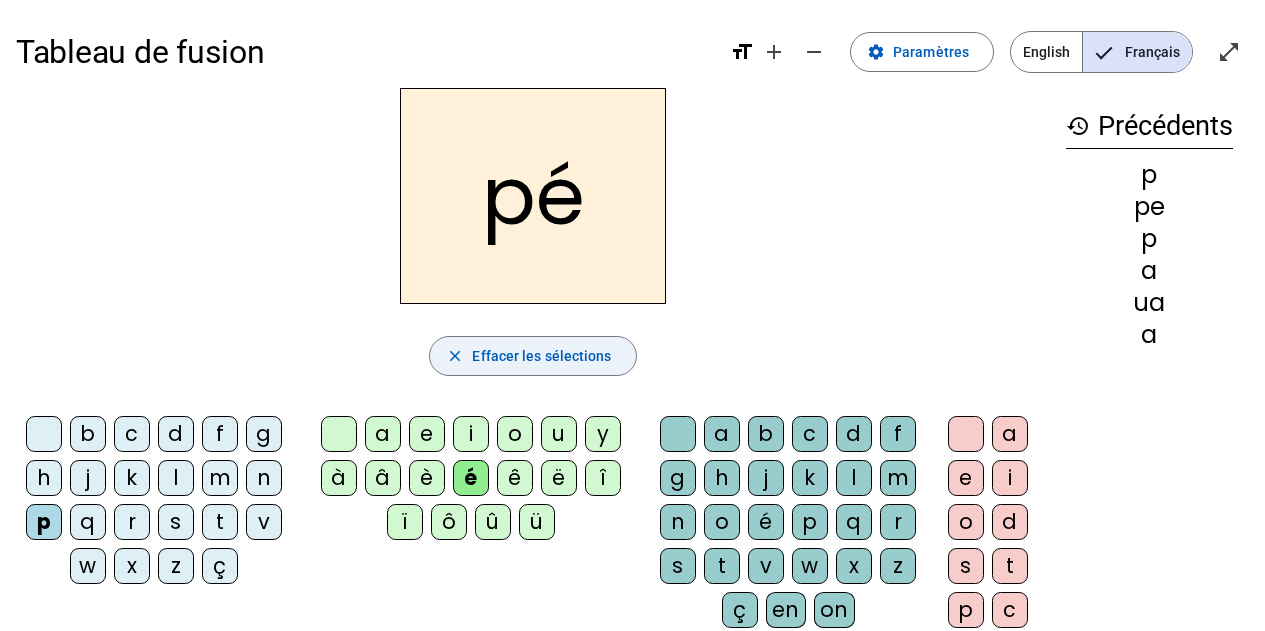 click on "Effacer les sélections" at bounding box center [541, 356] 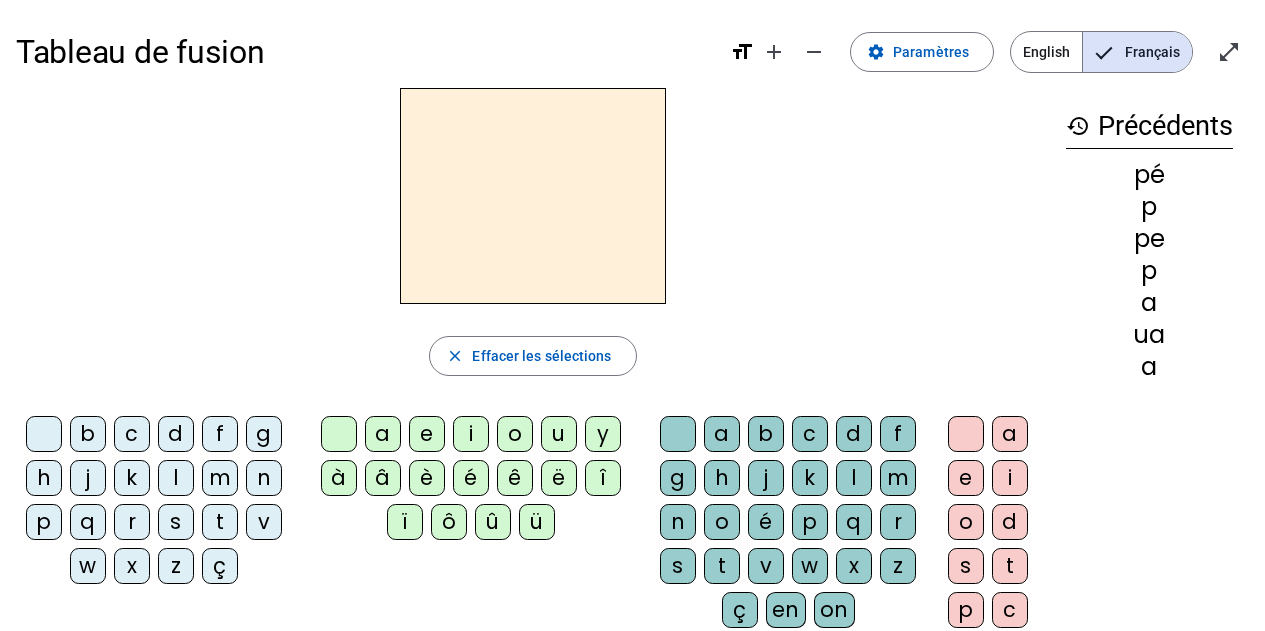 click on "p" at bounding box center [44, 434] 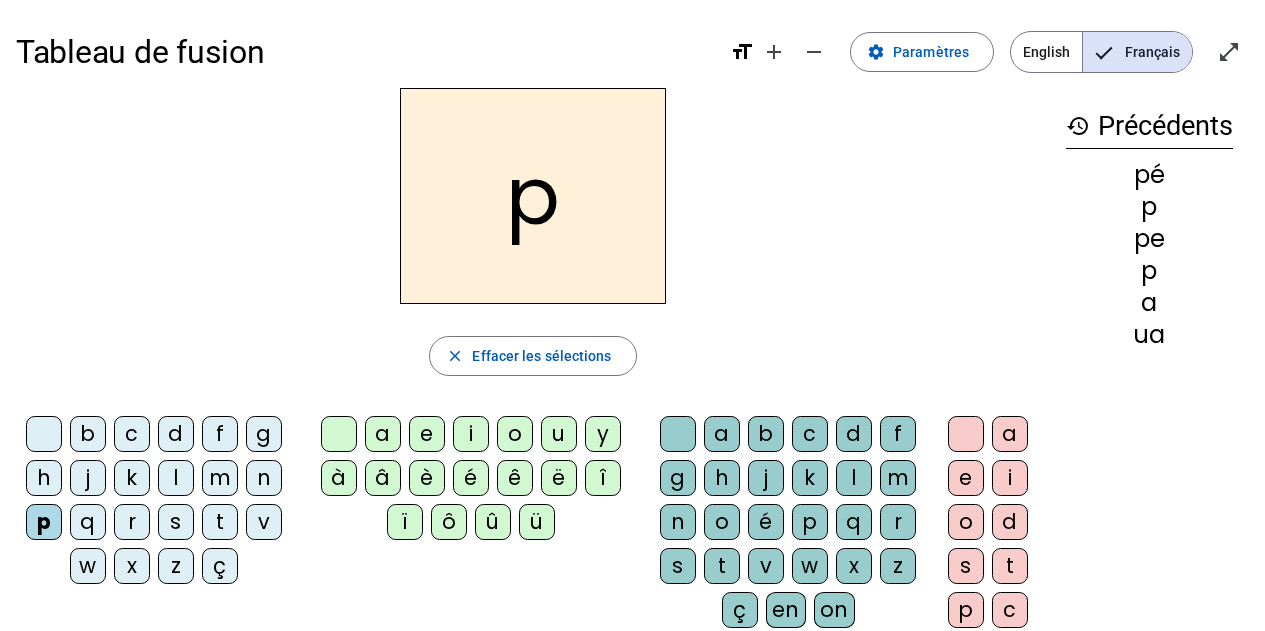 click on "è" at bounding box center (339, 434) 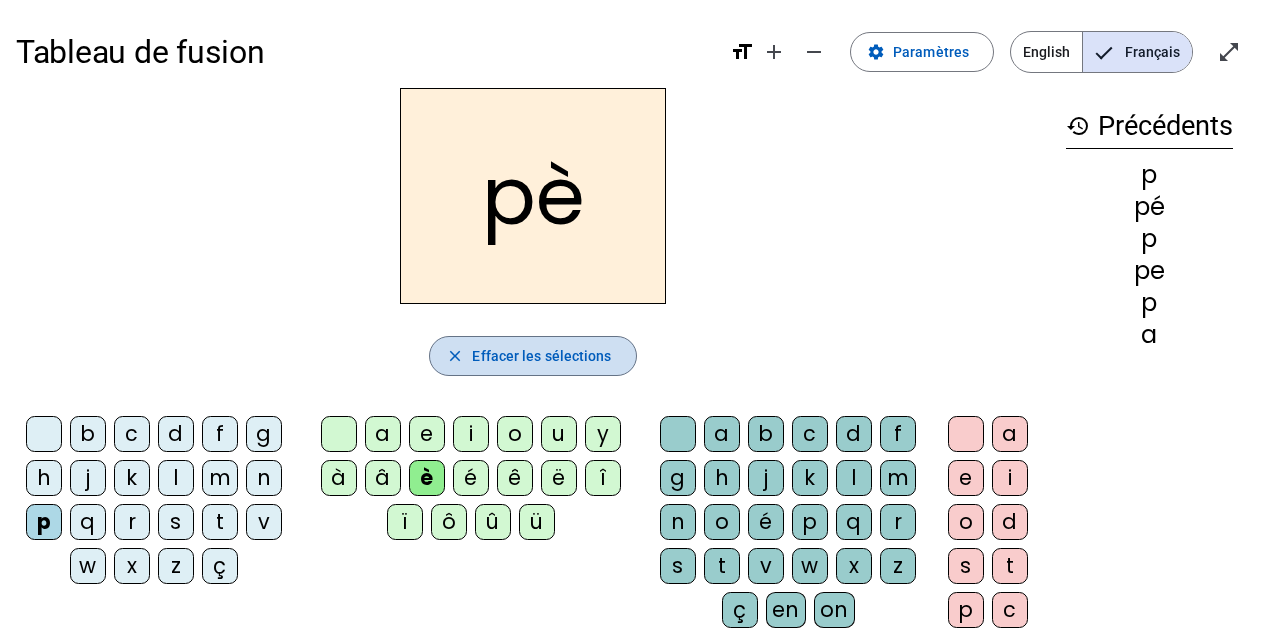 click on "Effacer les sélections" at bounding box center (541, 356) 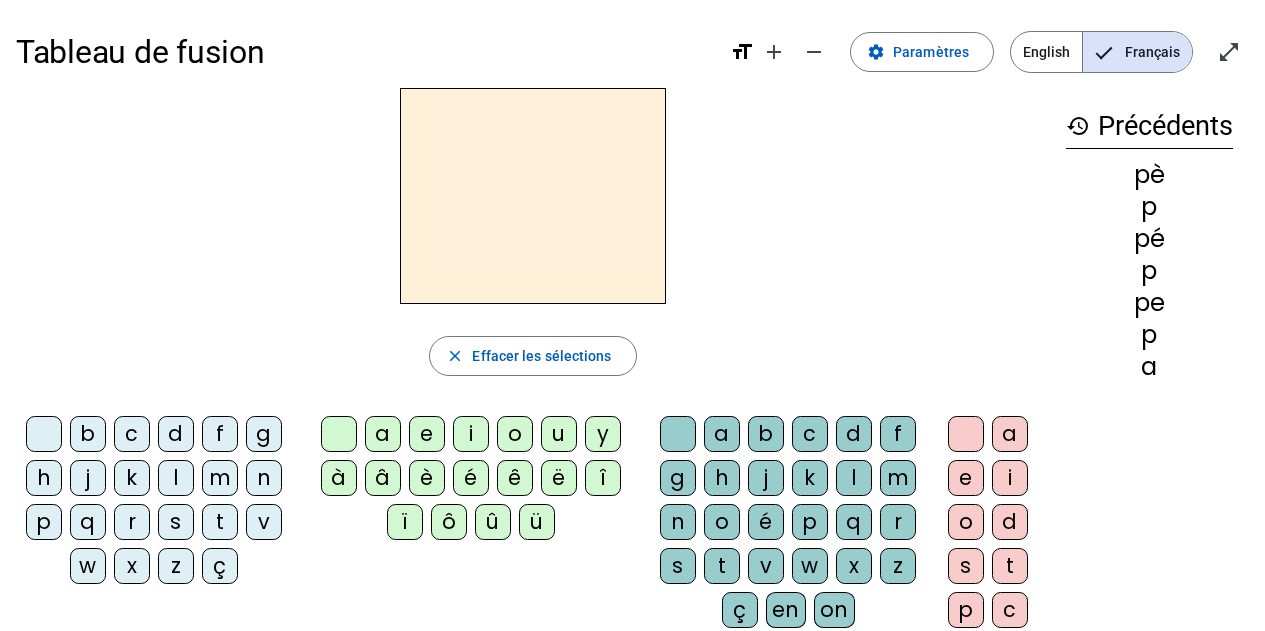 click on "e" at bounding box center (339, 434) 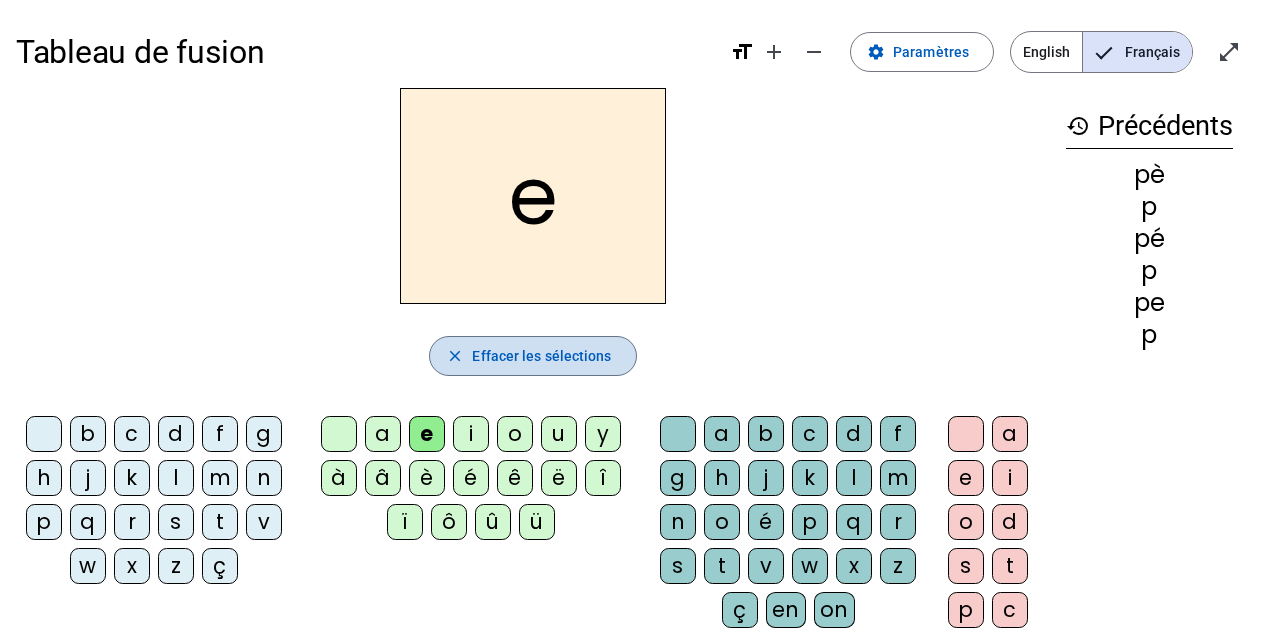 click on "Effacer les sélections" at bounding box center [541, 356] 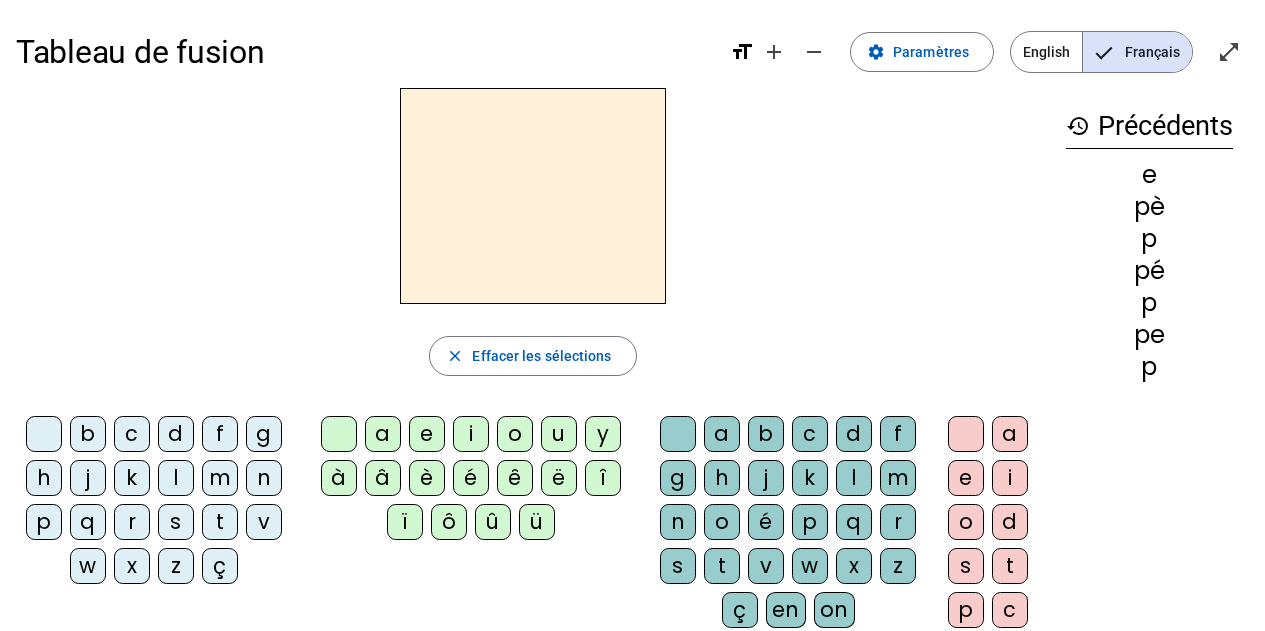 click on "é" at bounding box center (339, 434) 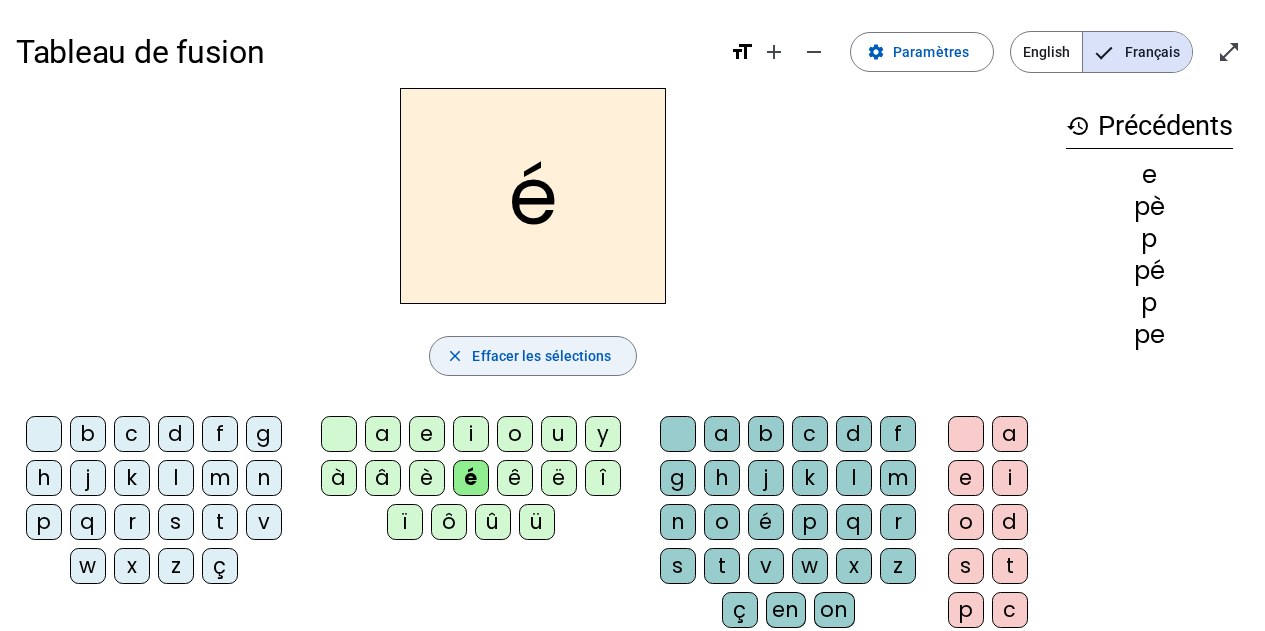 click on "Effacer les sélections" at bounding box center (541, 356) 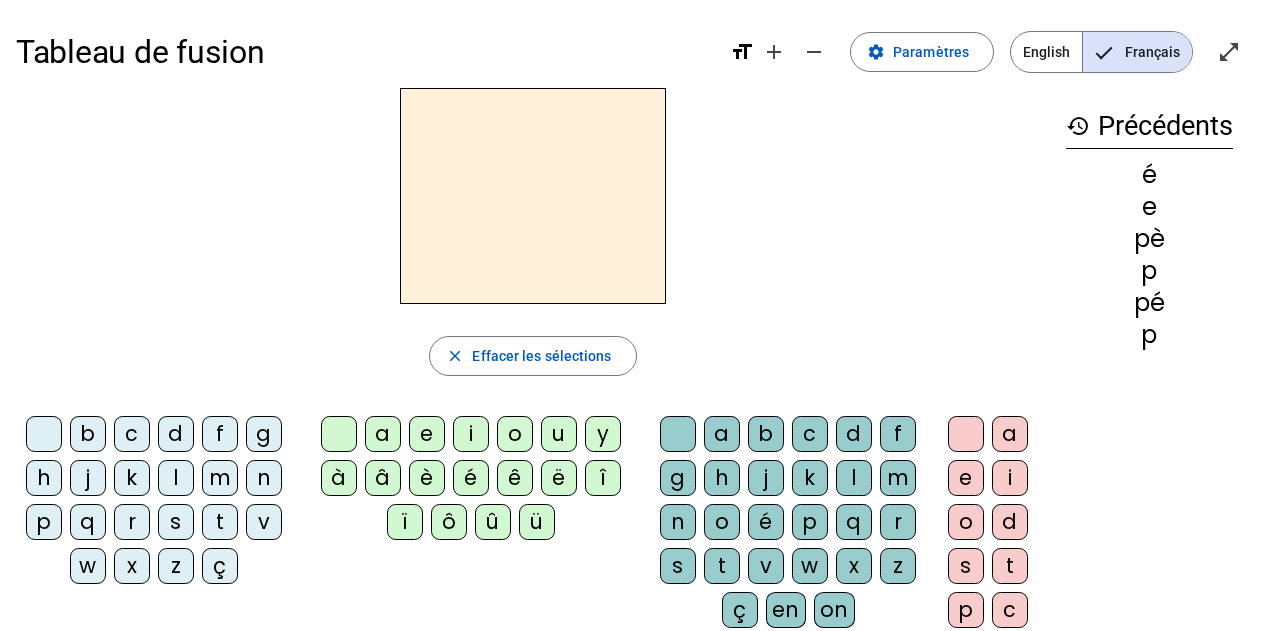click on "è" at bounding box center (339, 434) 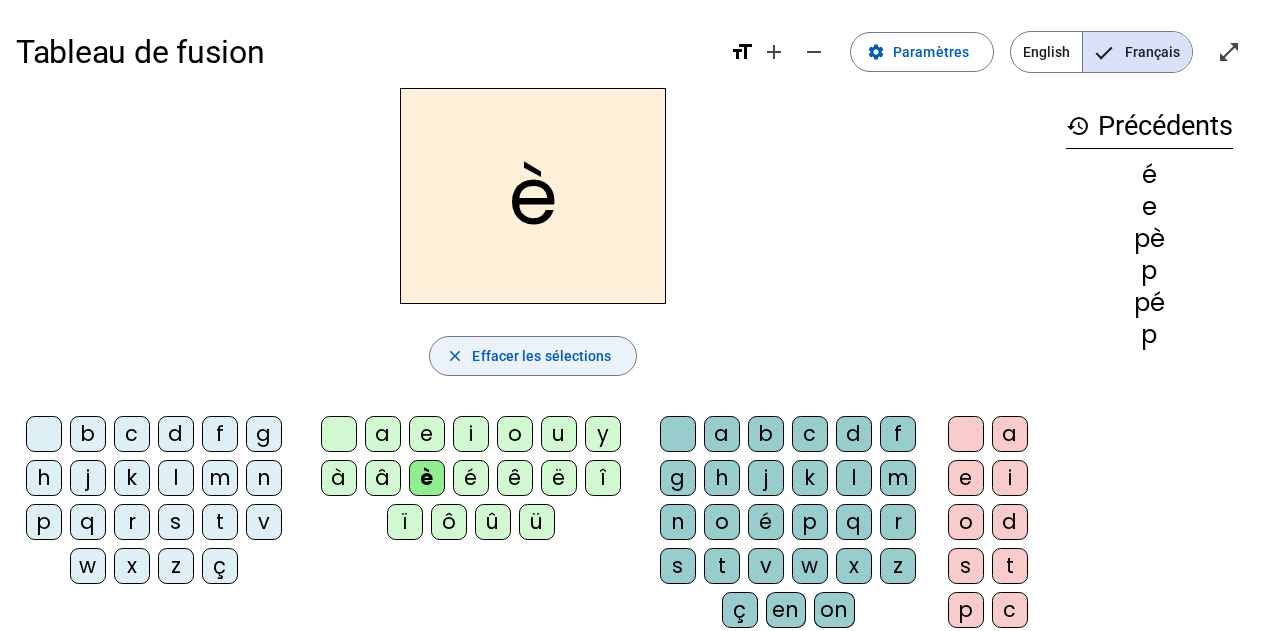 click on "Effacer les sélections" at bounding box center (541, 356) 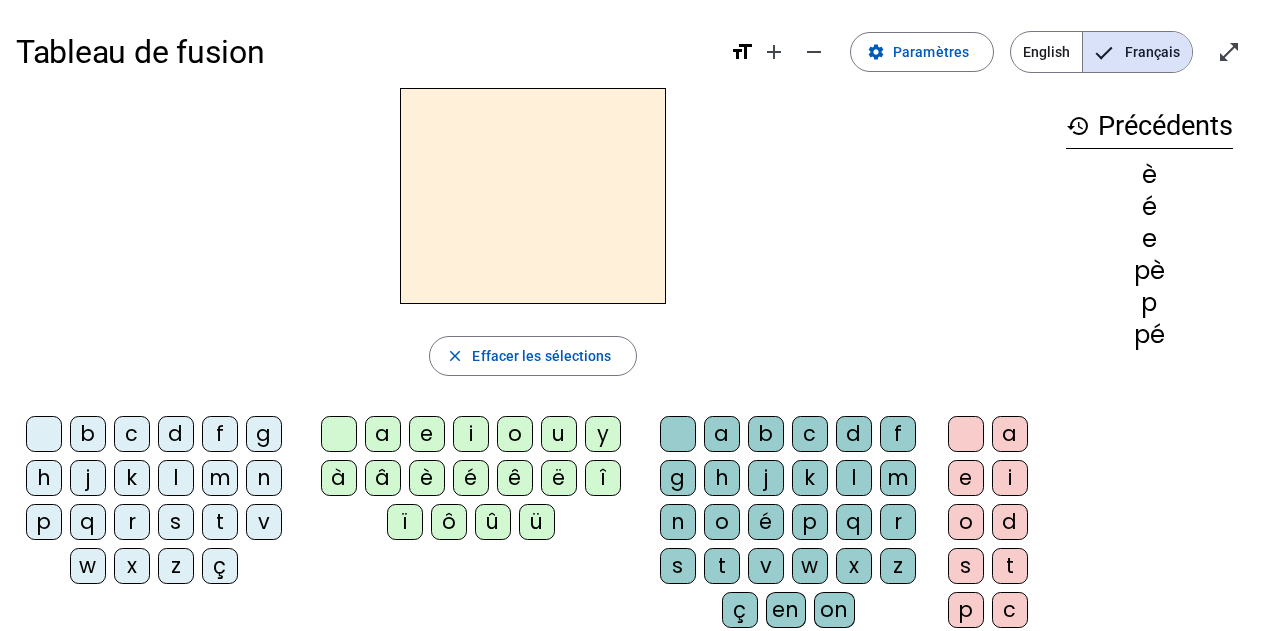 click on "è" at bounding box center [339, 434] 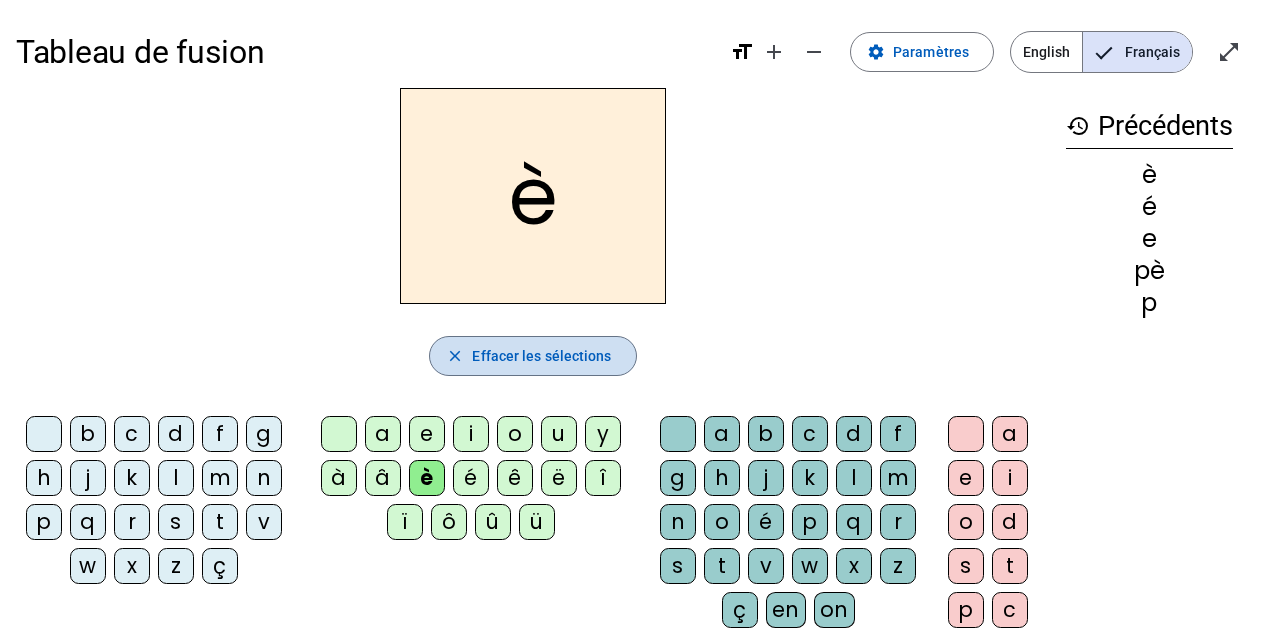 click on "Effacer les sélections" at bounding box center (541, 356) 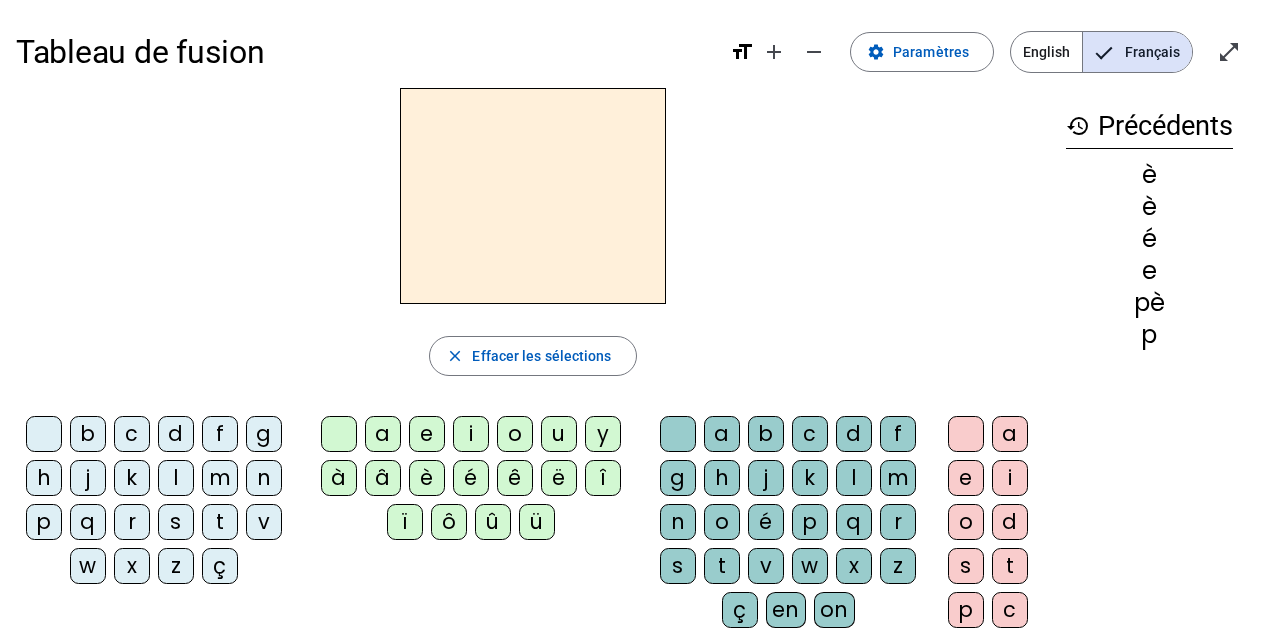click on "é" at bounding box center (339, 434) 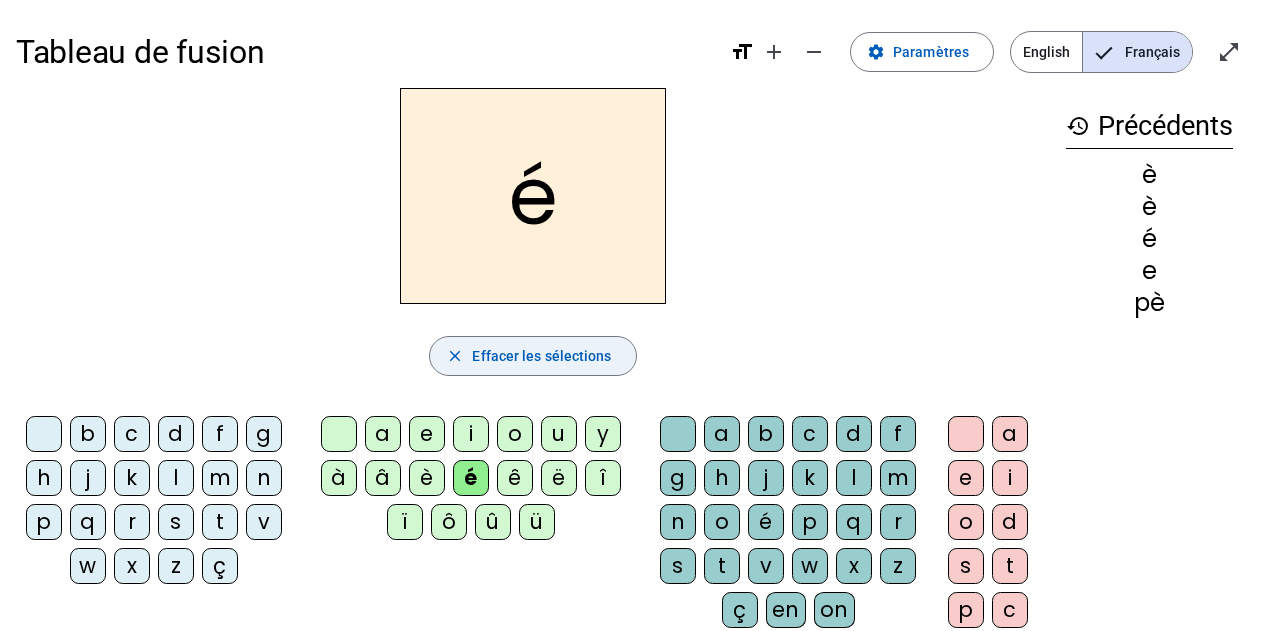 click at bounding box center [532, 356] 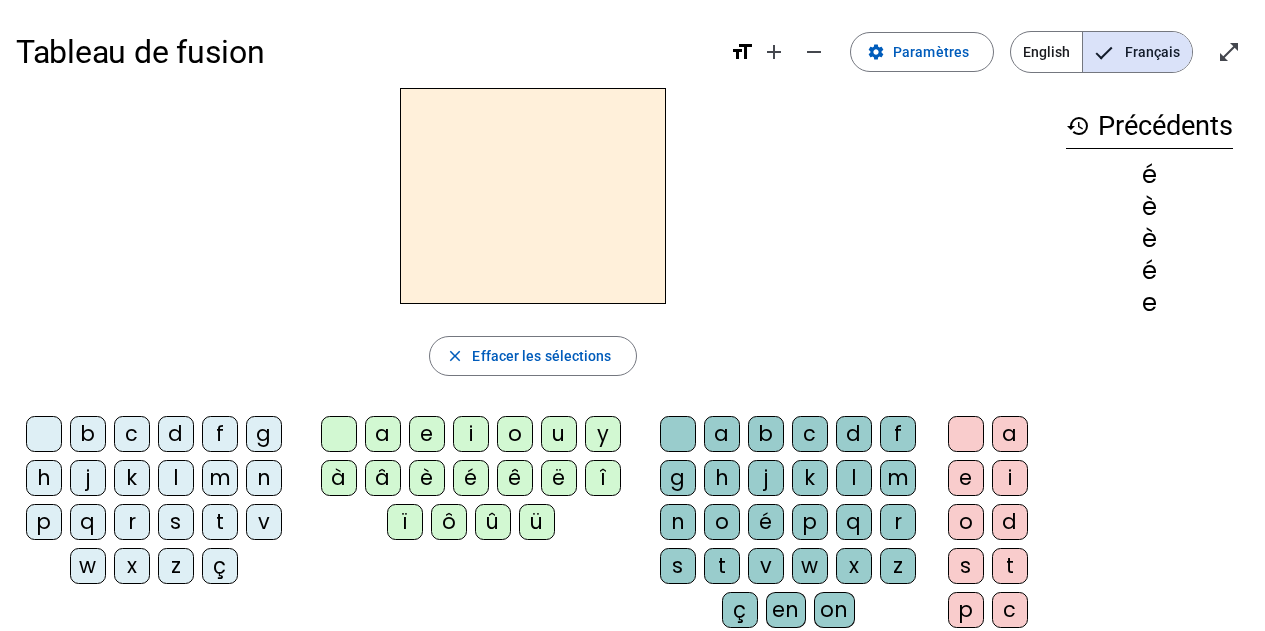 click on "e" at bounding box center [339, 434] 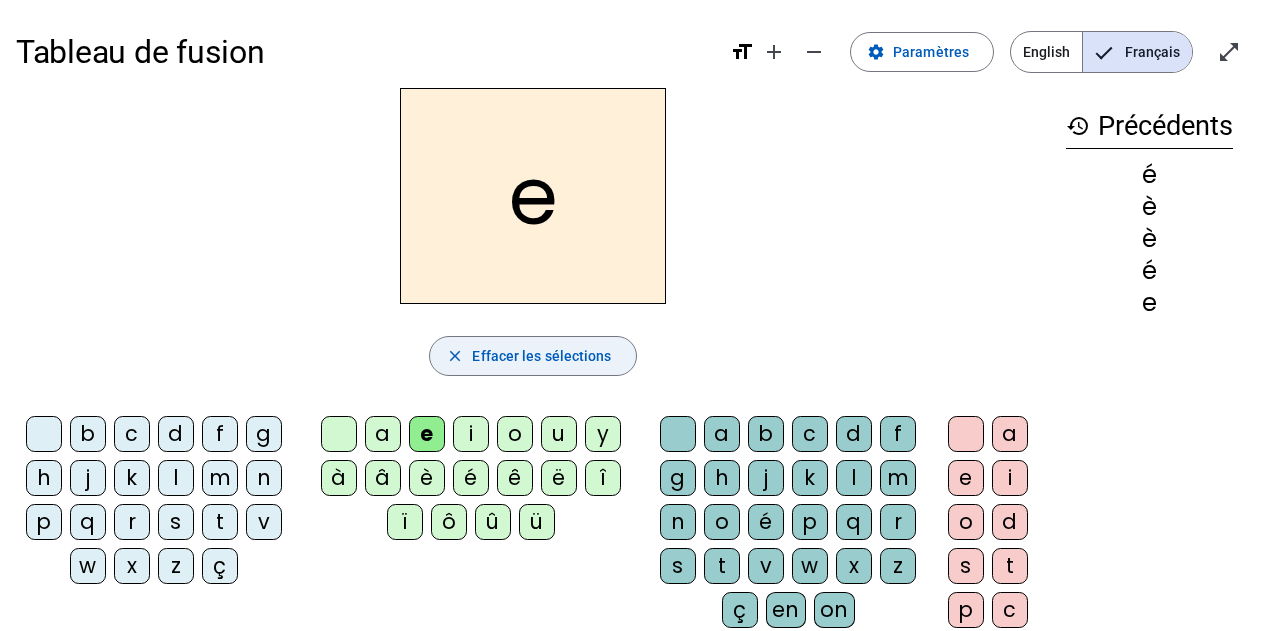 click on "Effacer les sélections" at bounding box center [541, 356] 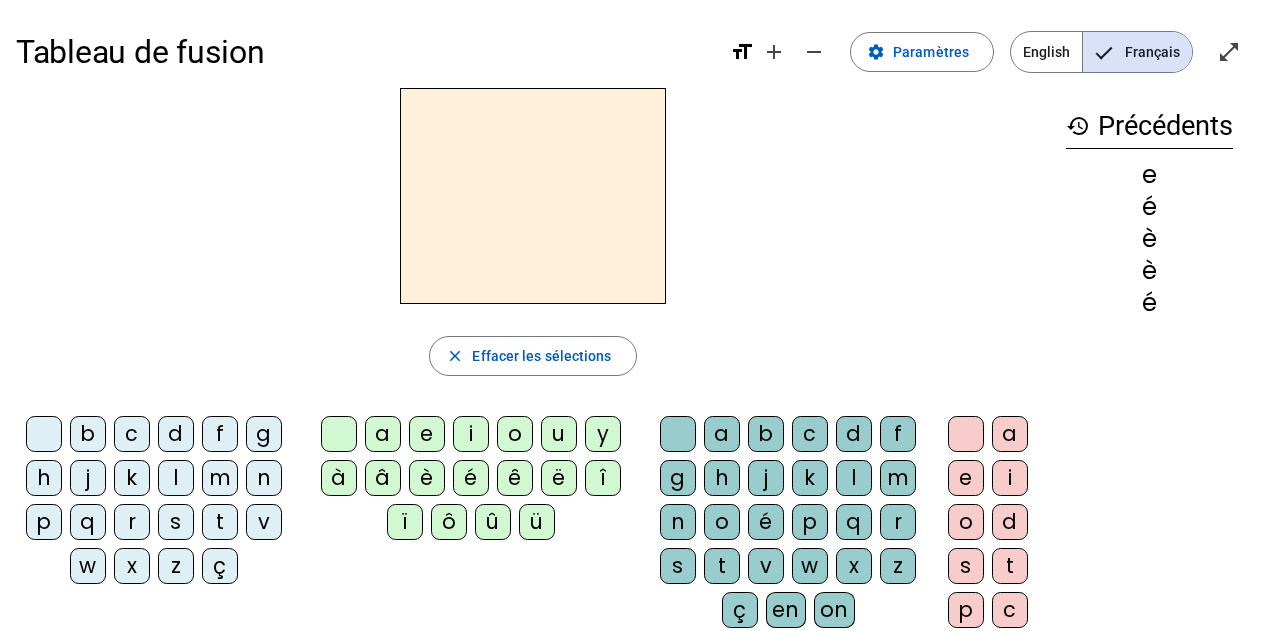 click on "e" at bounding box center (339, 434) 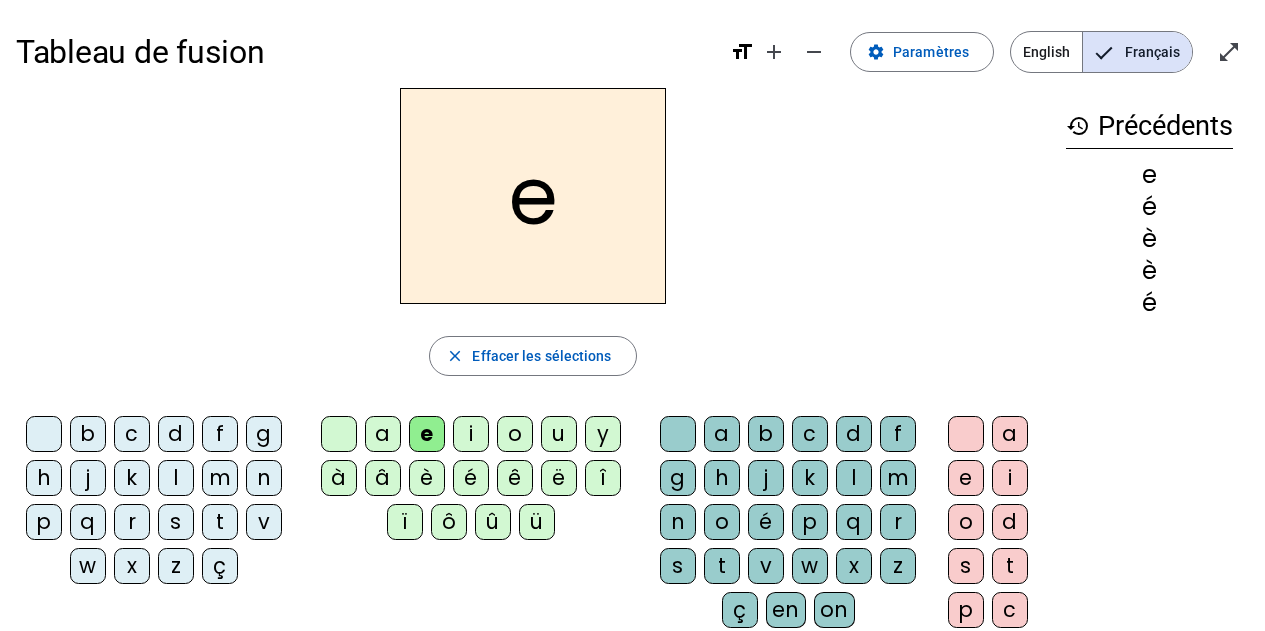 click on "è" at bounding box center [339, 434] 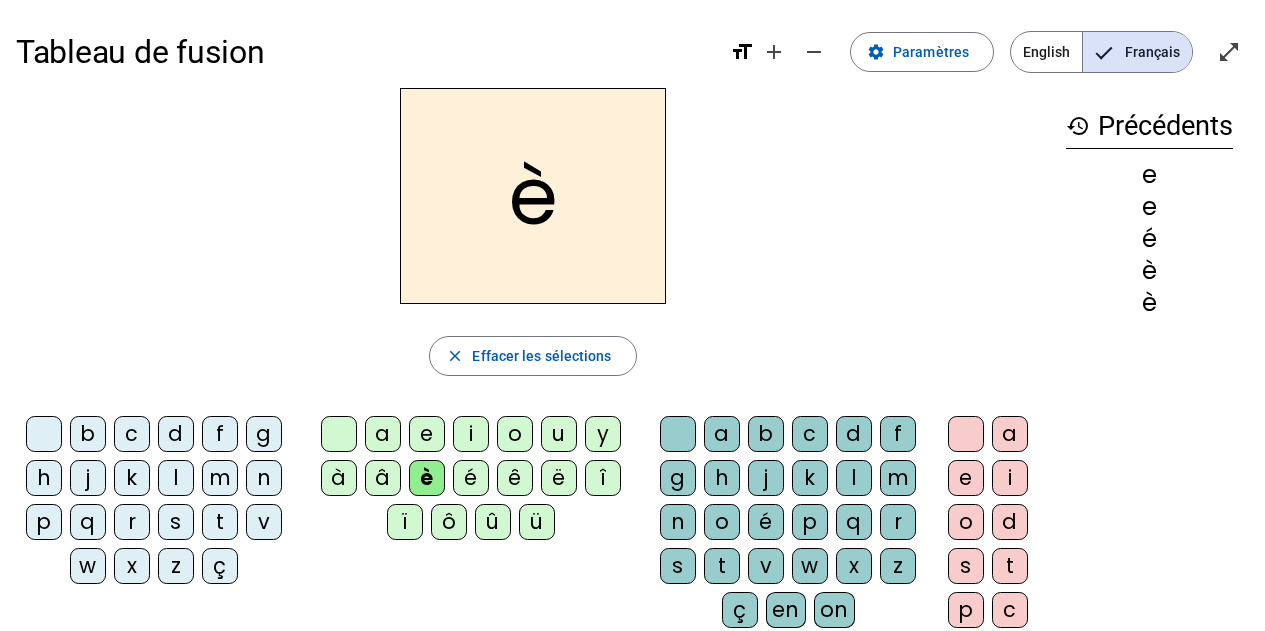 click on "é" at bounding box center (339, 434) 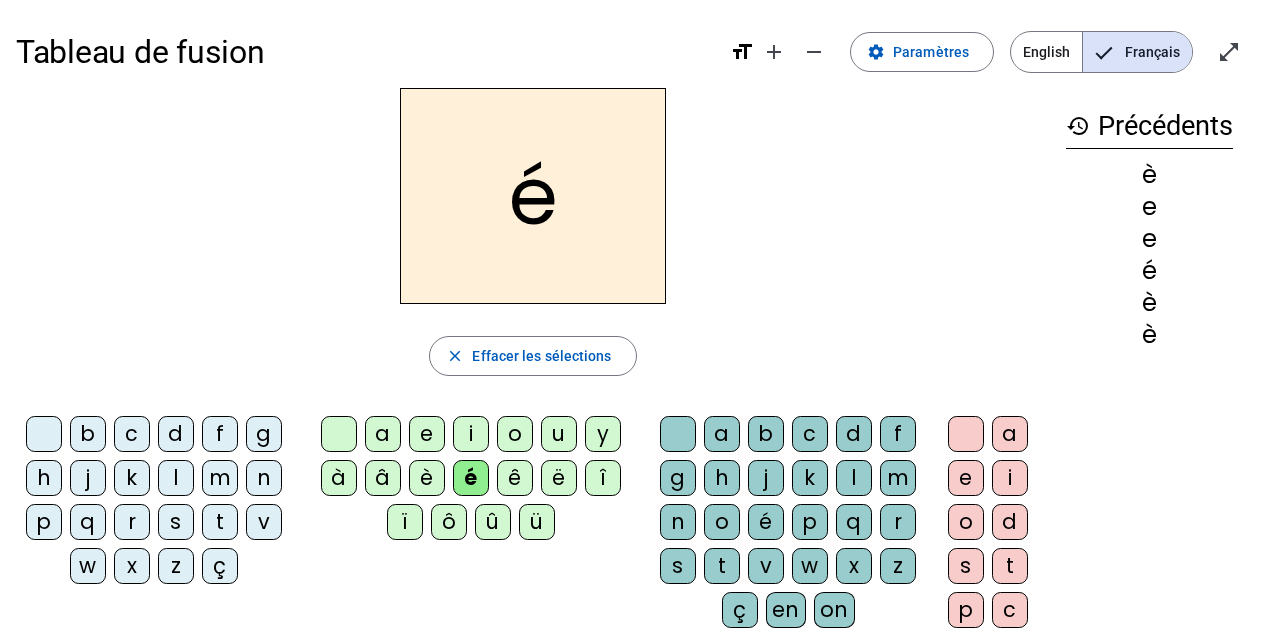 click on "è" at bounding box center (339, 434) 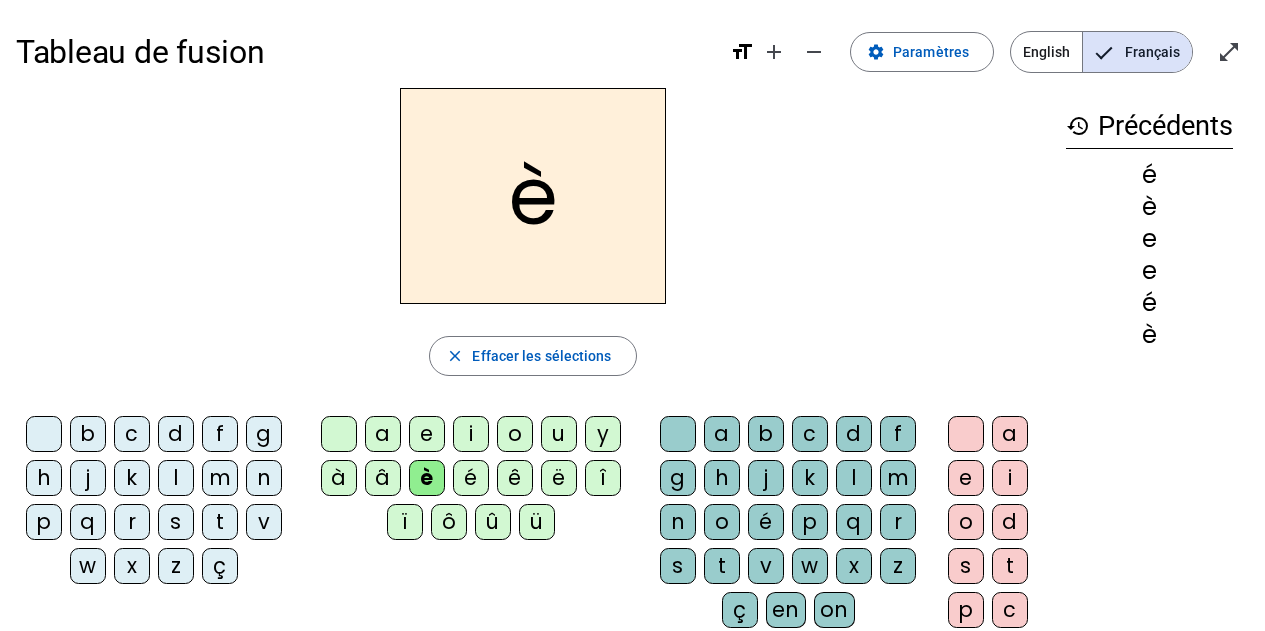 click on "é" at bounding box center [339, 434] 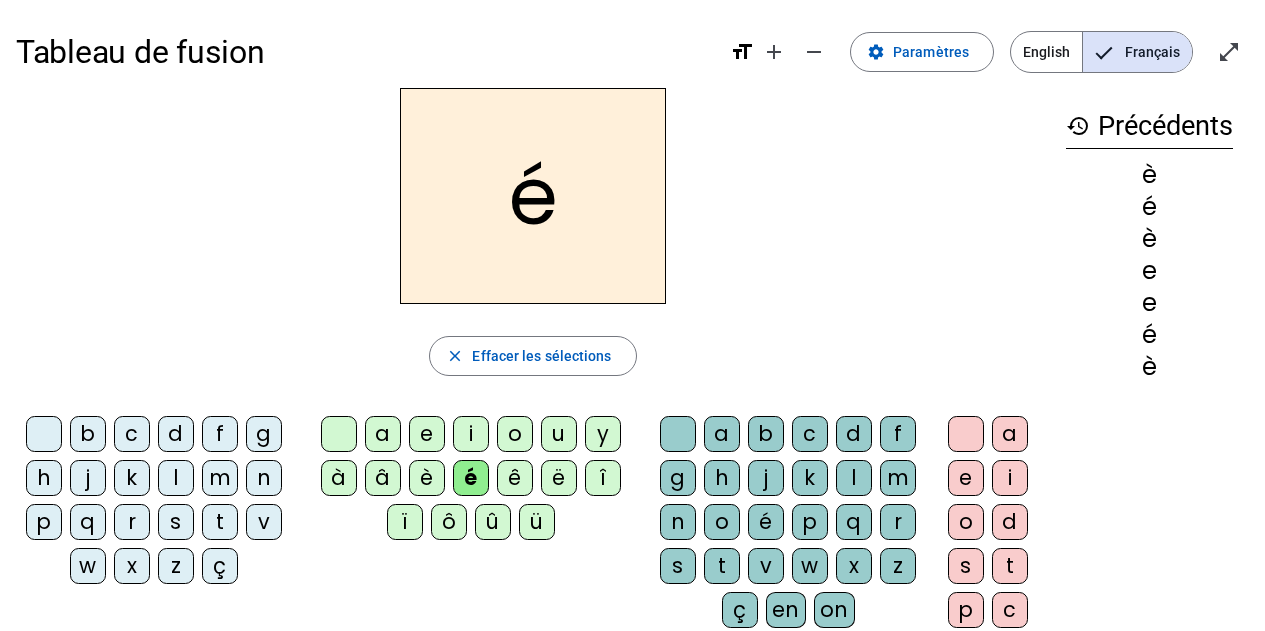 click on "è" at bounding box center (339, 434) 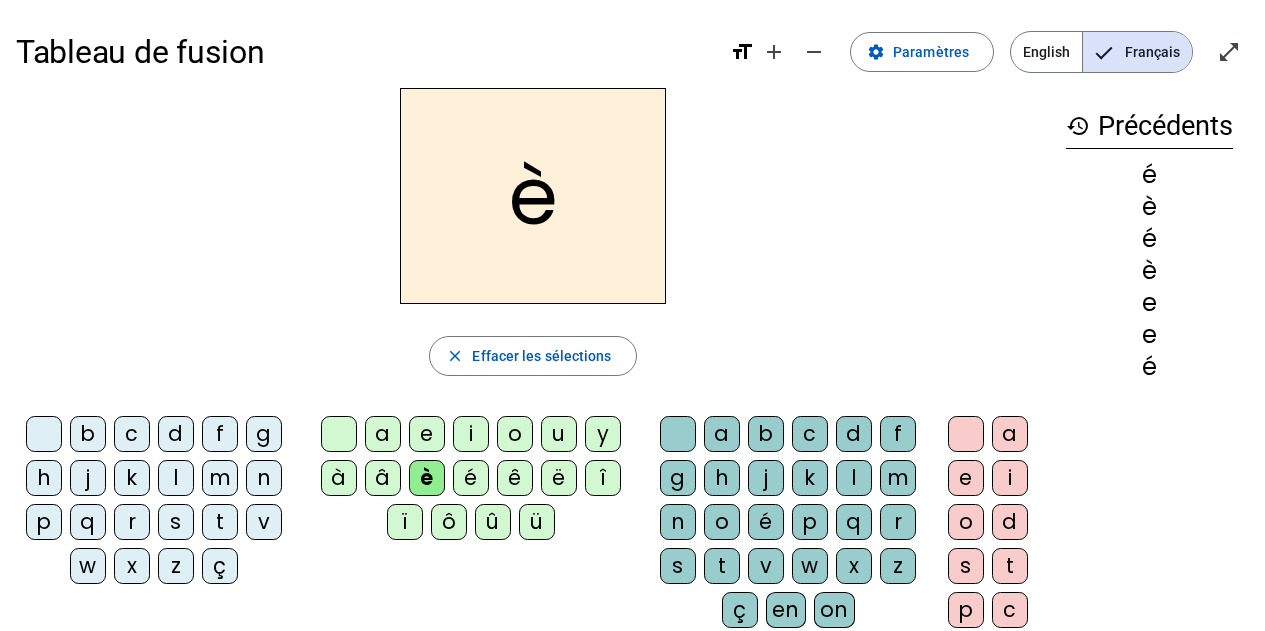 click on "é" at bounding box center (339, 434) 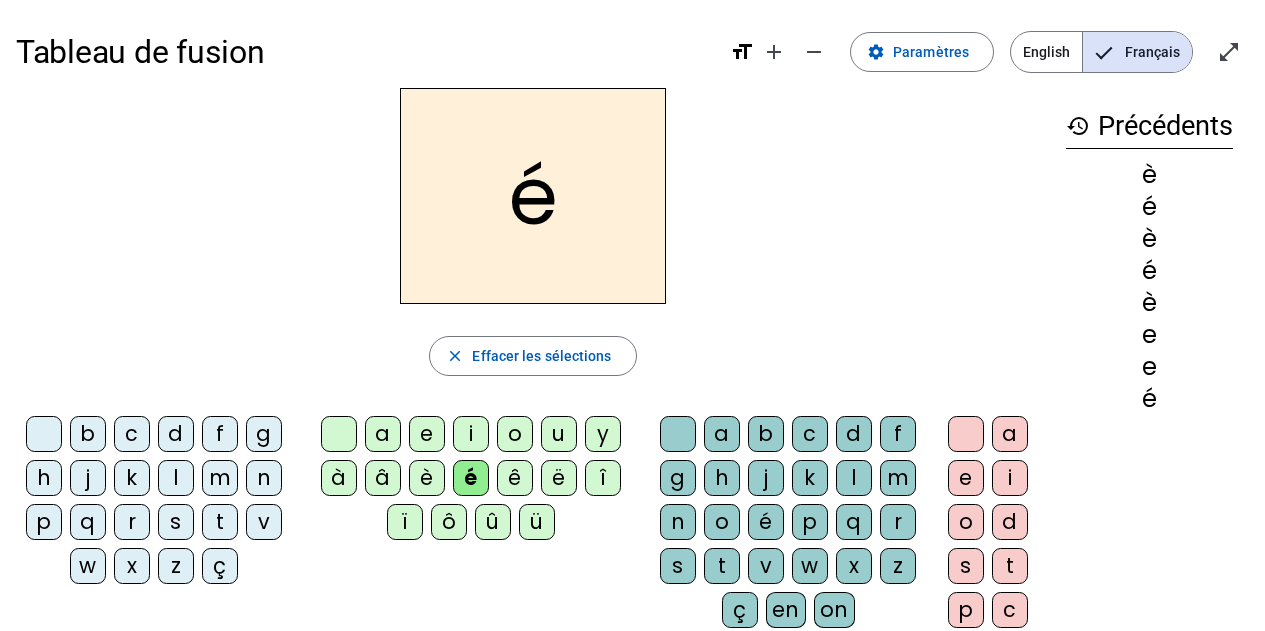 click on "è" at bounding box center (339, 434) 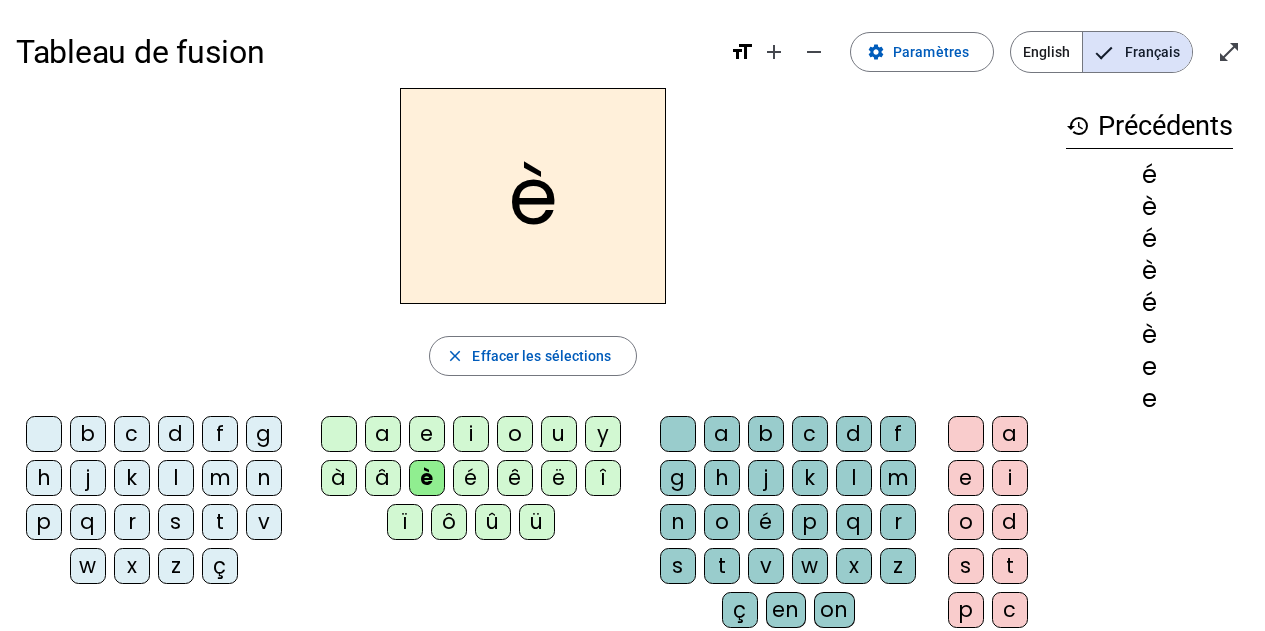 click on "é" at bounding box center (339, 434) 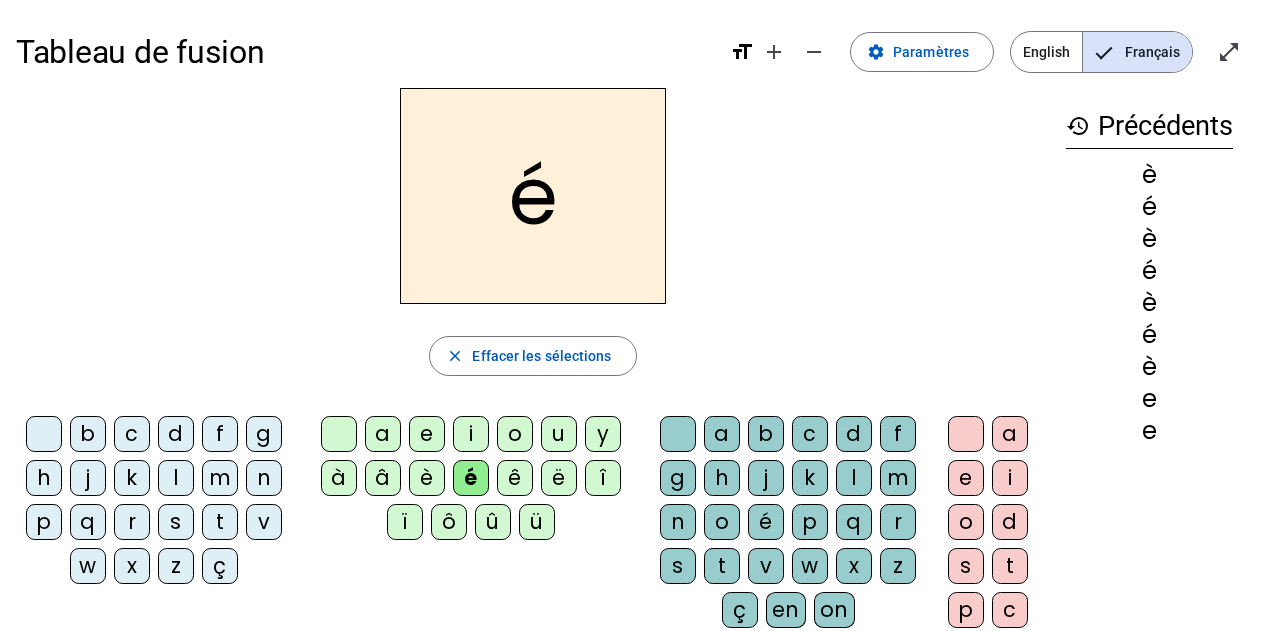 click on "è" at bounding box center (339, 434) 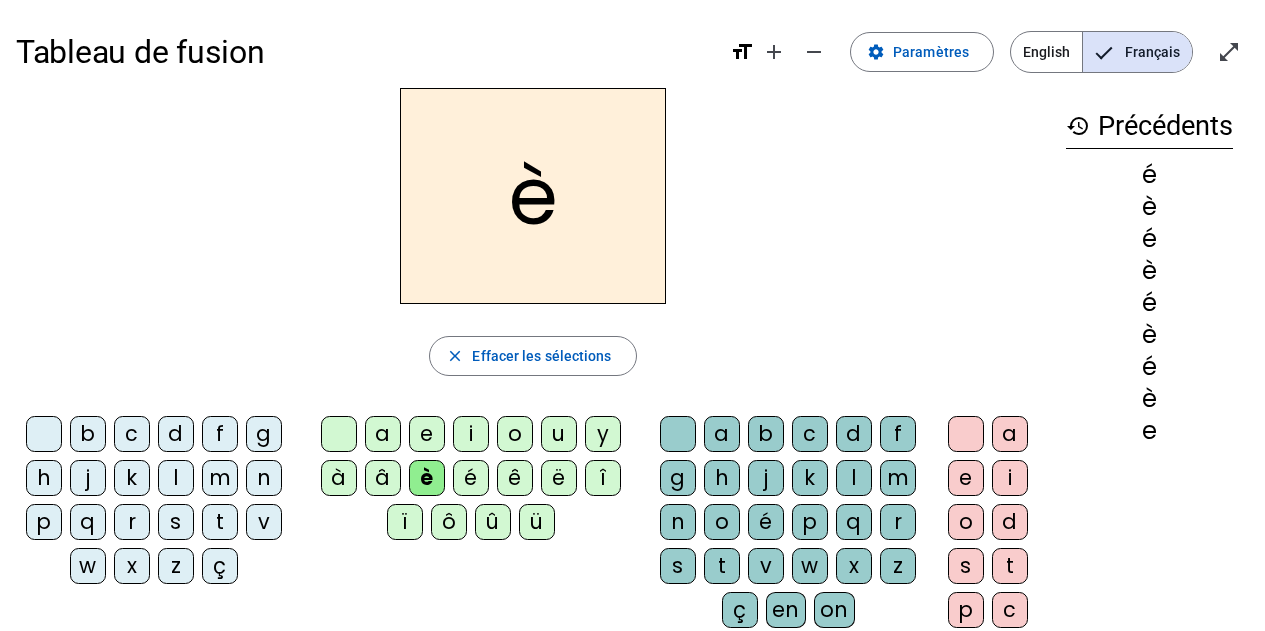 click on "é" at bounding box center [339, 434] 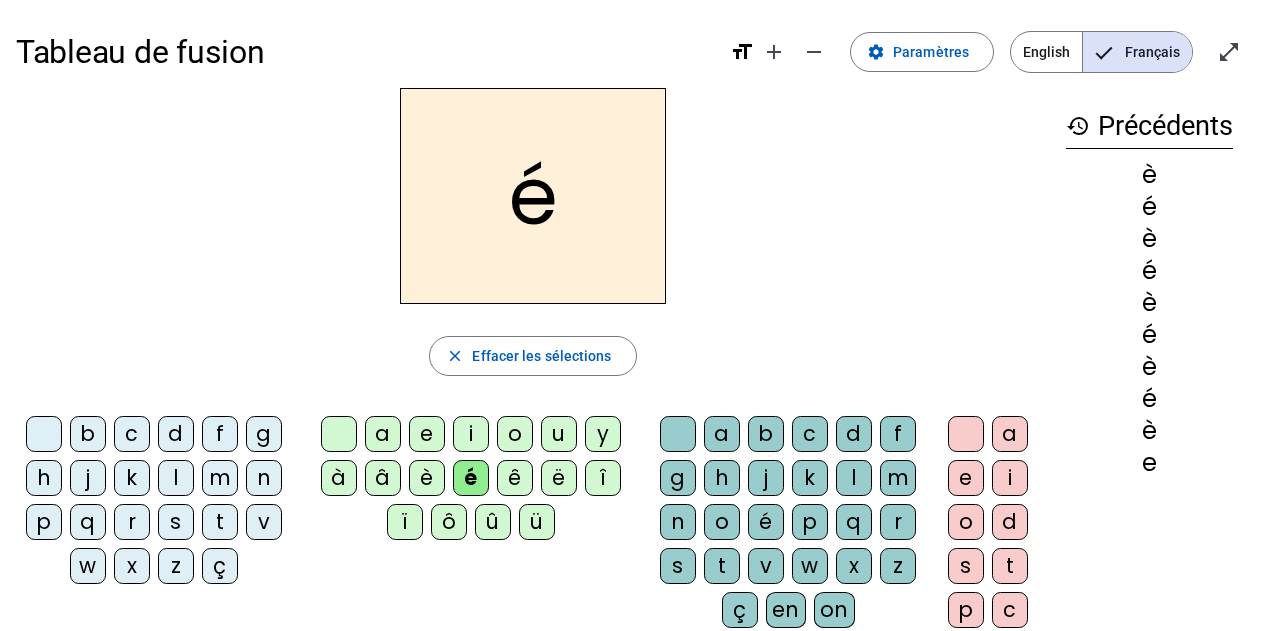 click on "e" at bounding box center (339, 434) 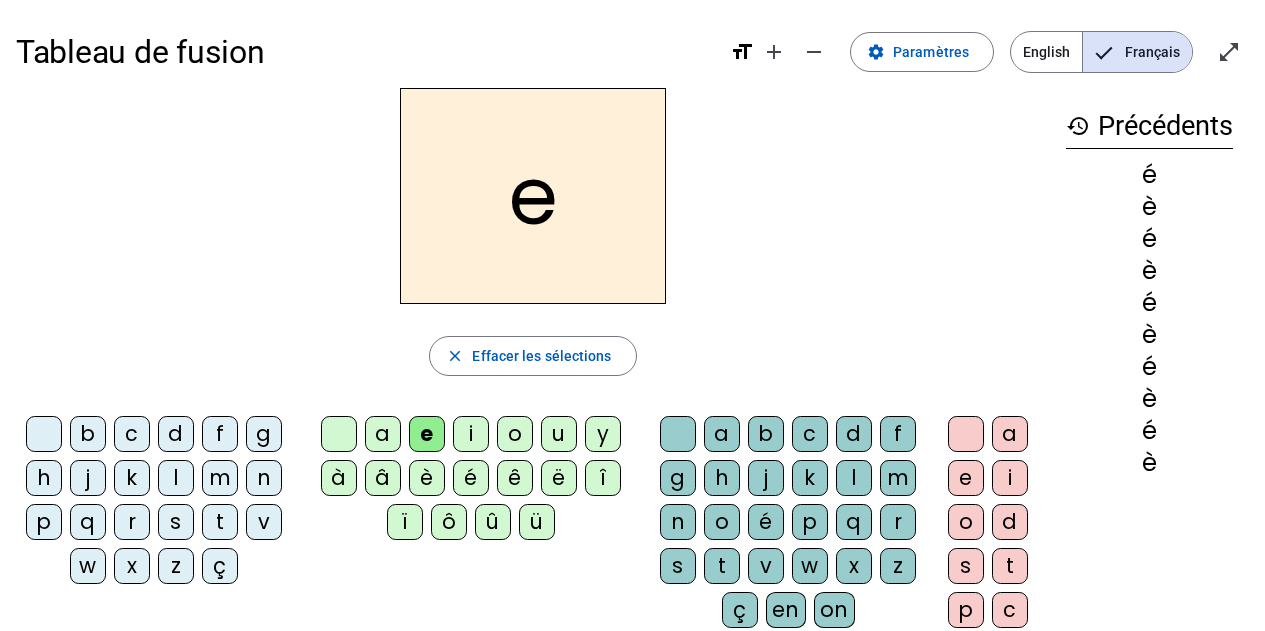 click on "ê" at bounding box center (339, 434) 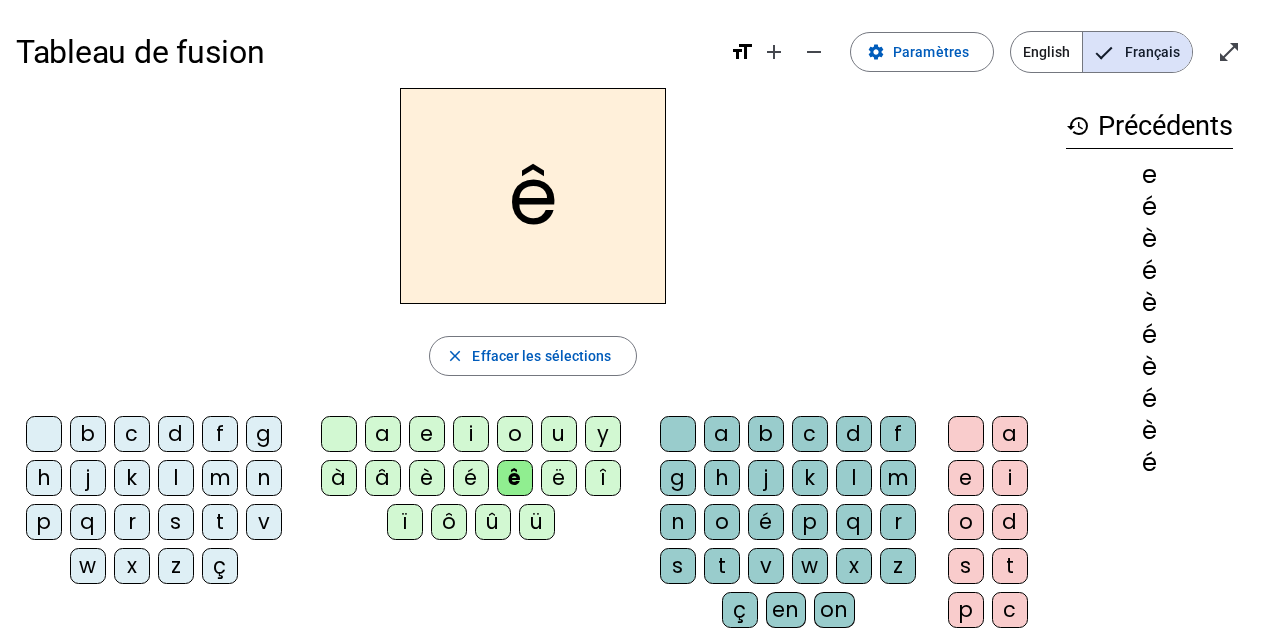 click on "è" at bounding box center [339, 434] 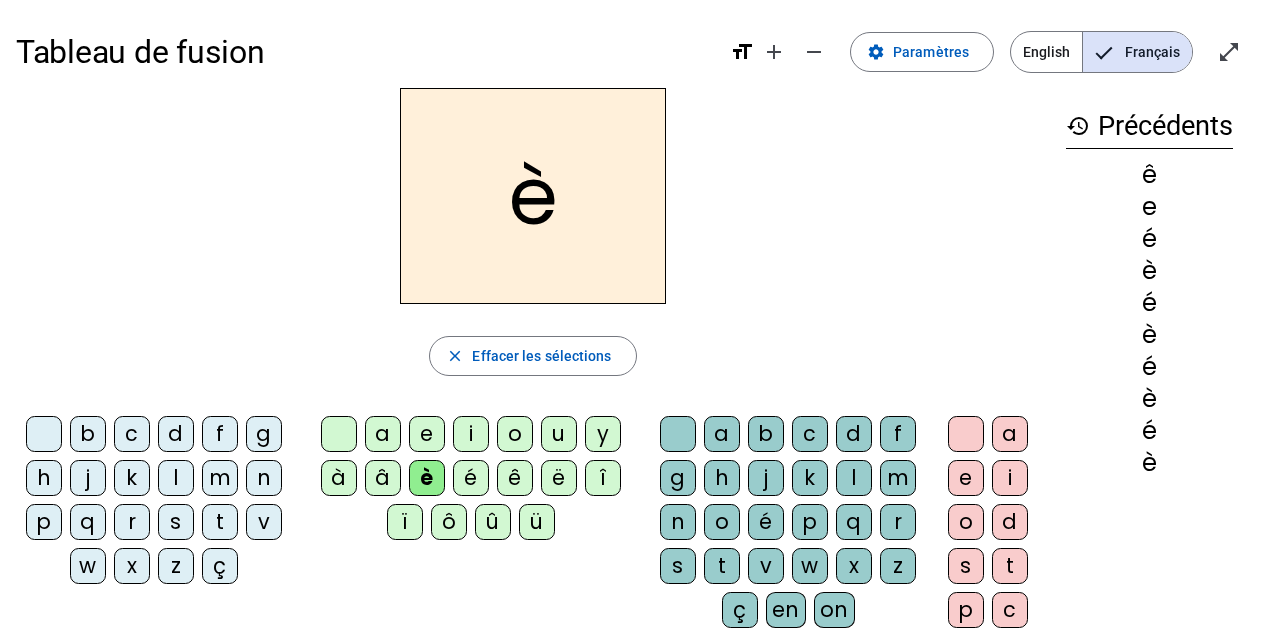 click on "ê" at bounding box center [339, 434] 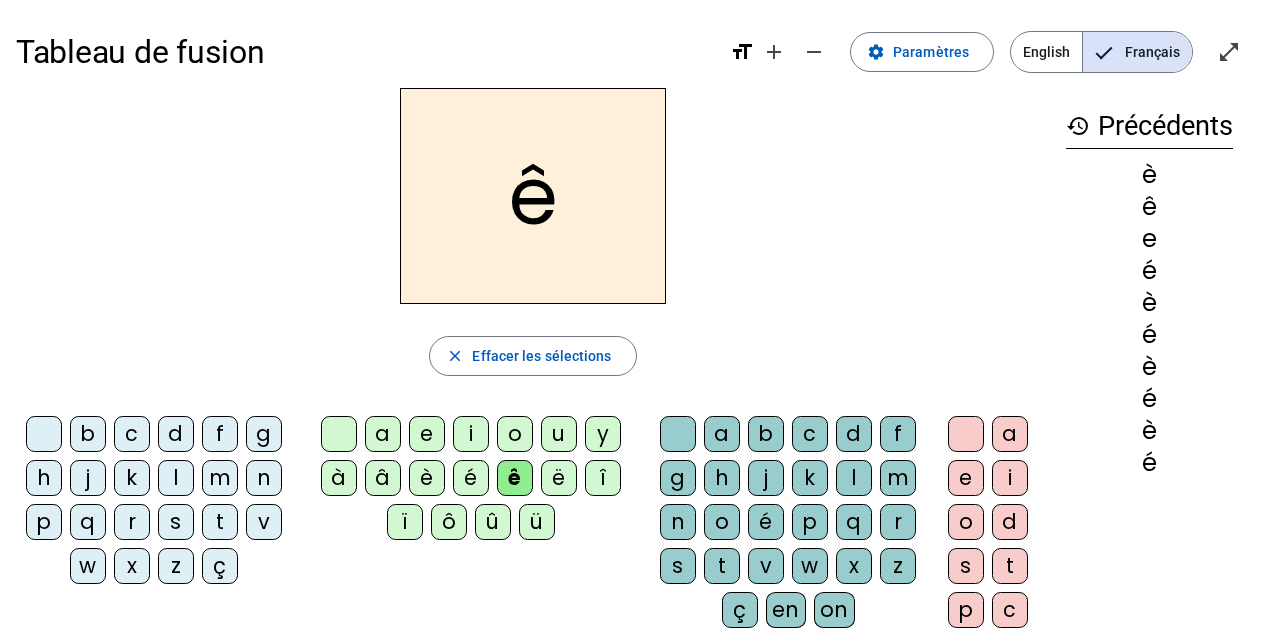 click on "è" at bounding box center [339, 434] 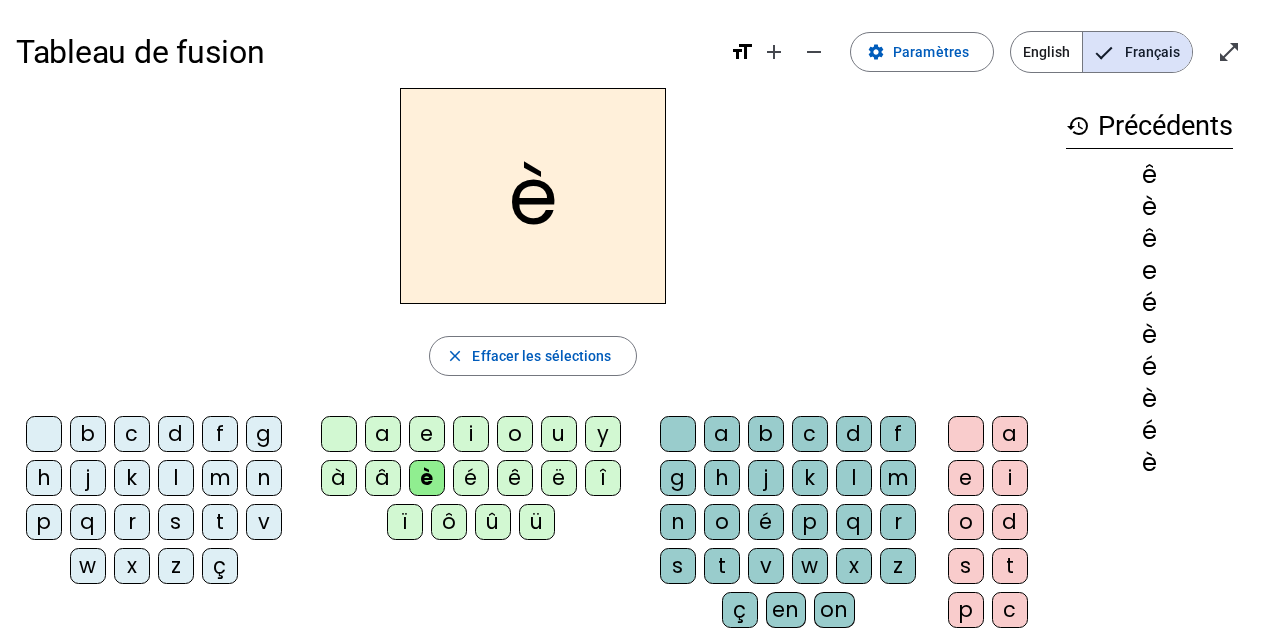 click on "ê" at bounding box center (339, 434) 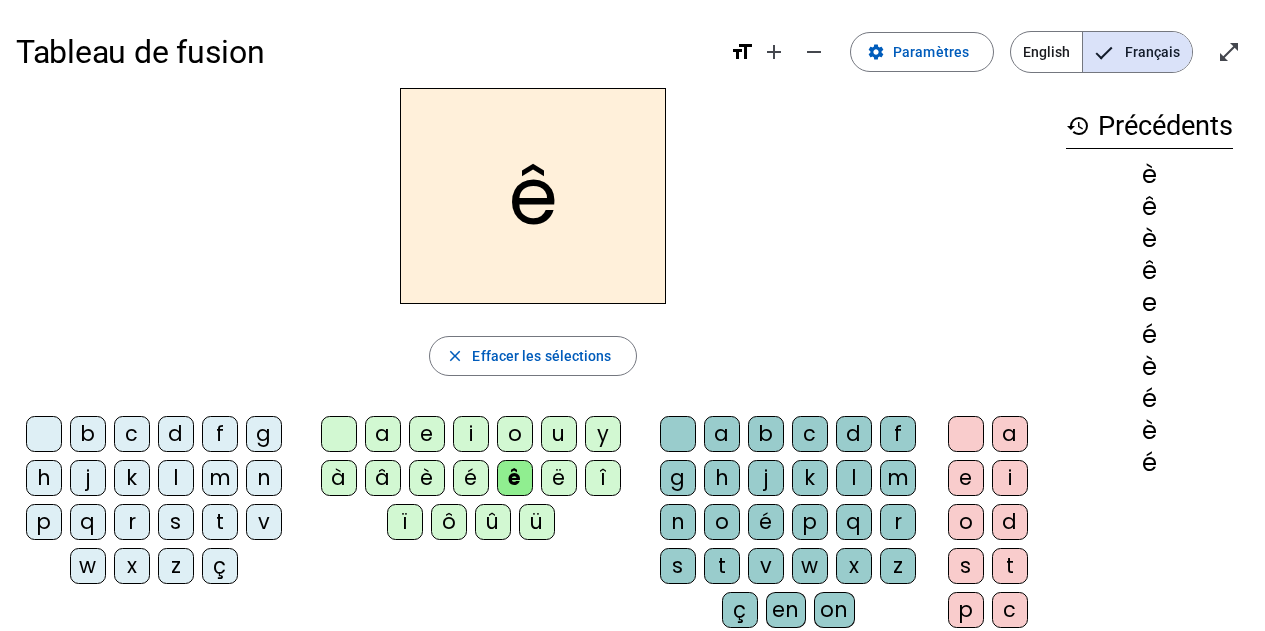click on "è" at bounding box center [339, 434] 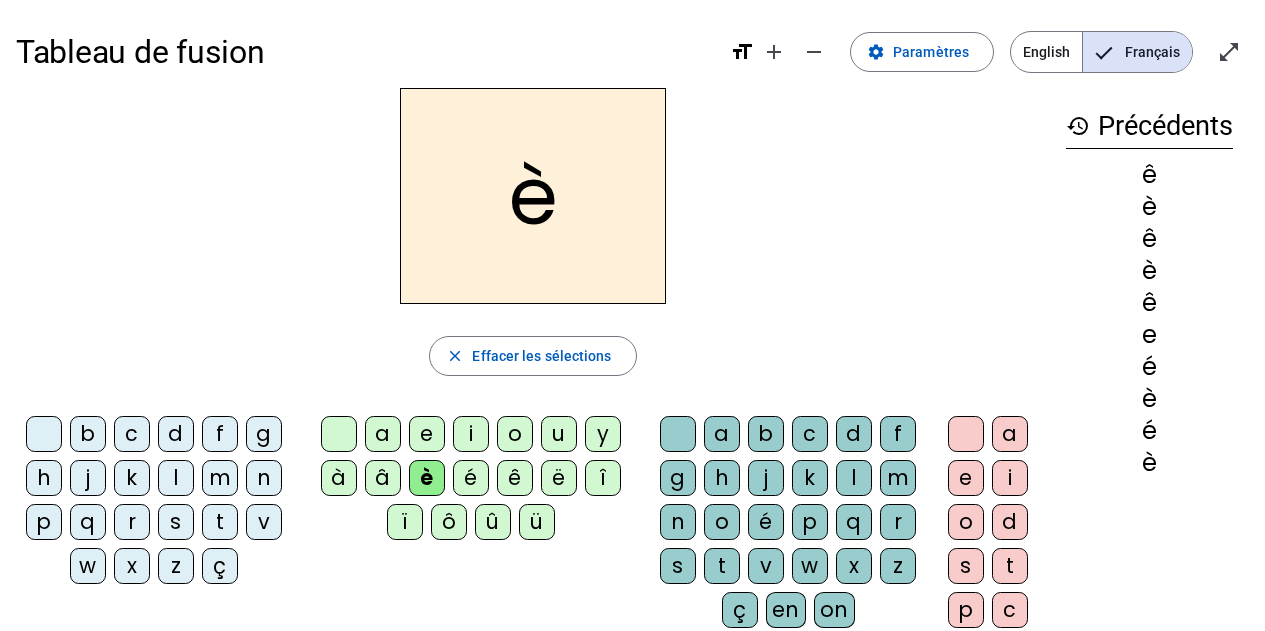 click on "ê" at bounding box center [339, 434] 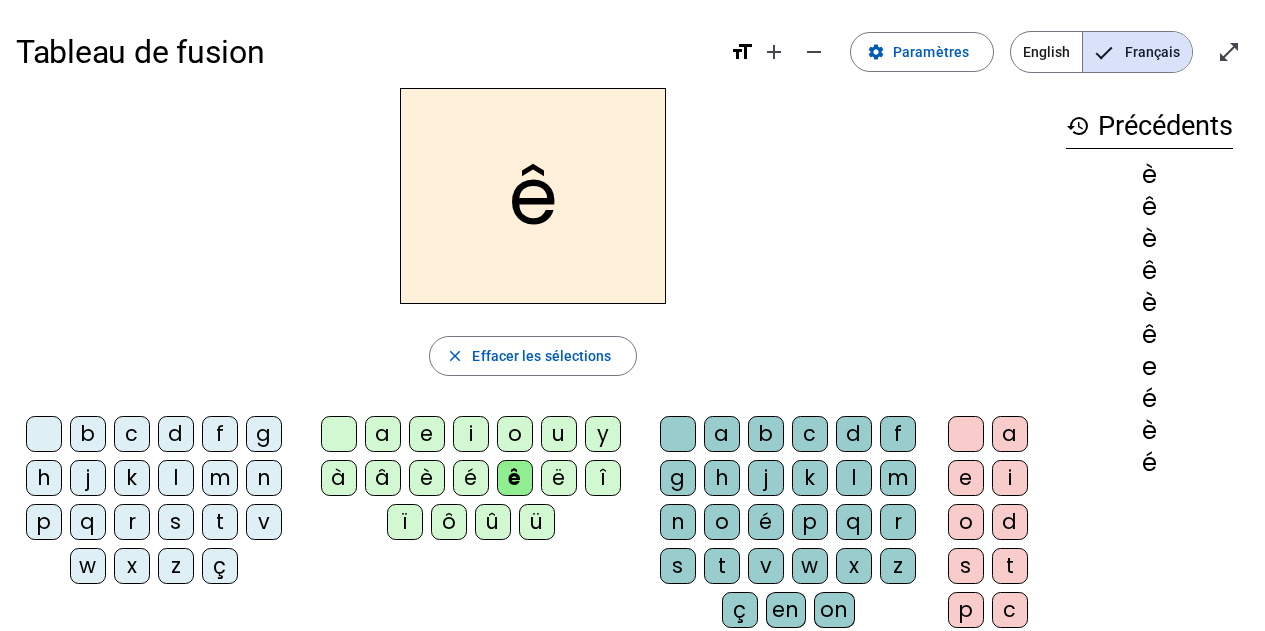 click on "è" at bounding box center [339, 434] 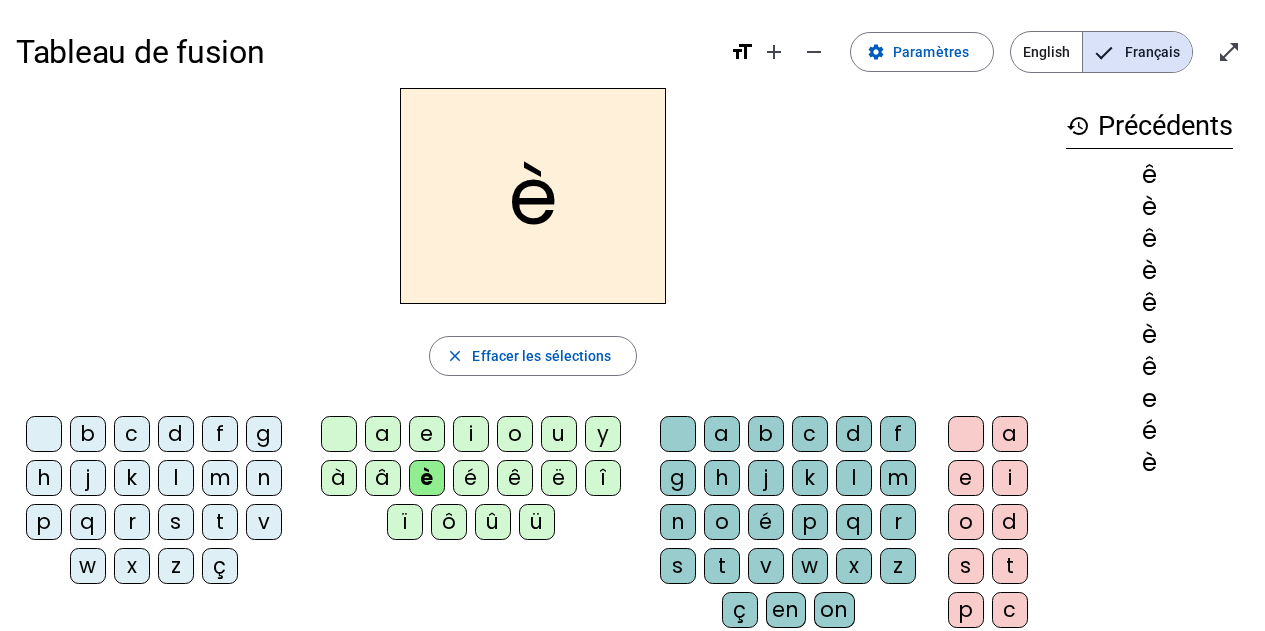 click on "é" at bounding box center (339, 434) 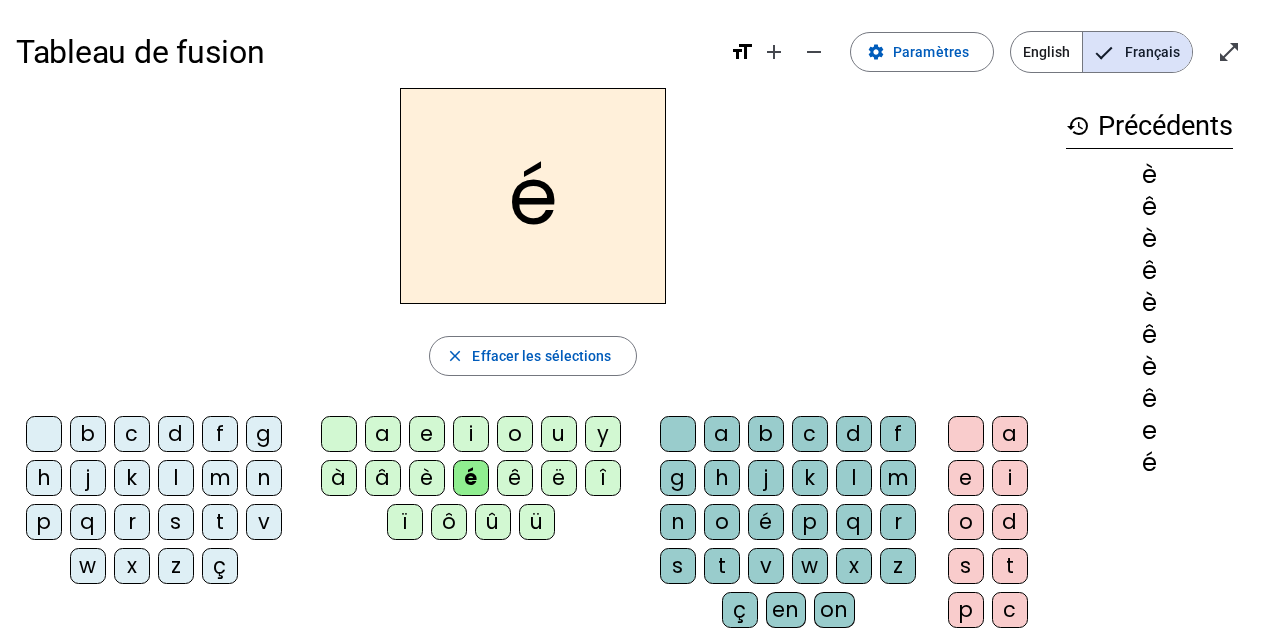 click on "ë" at bounding box center [339, 434] 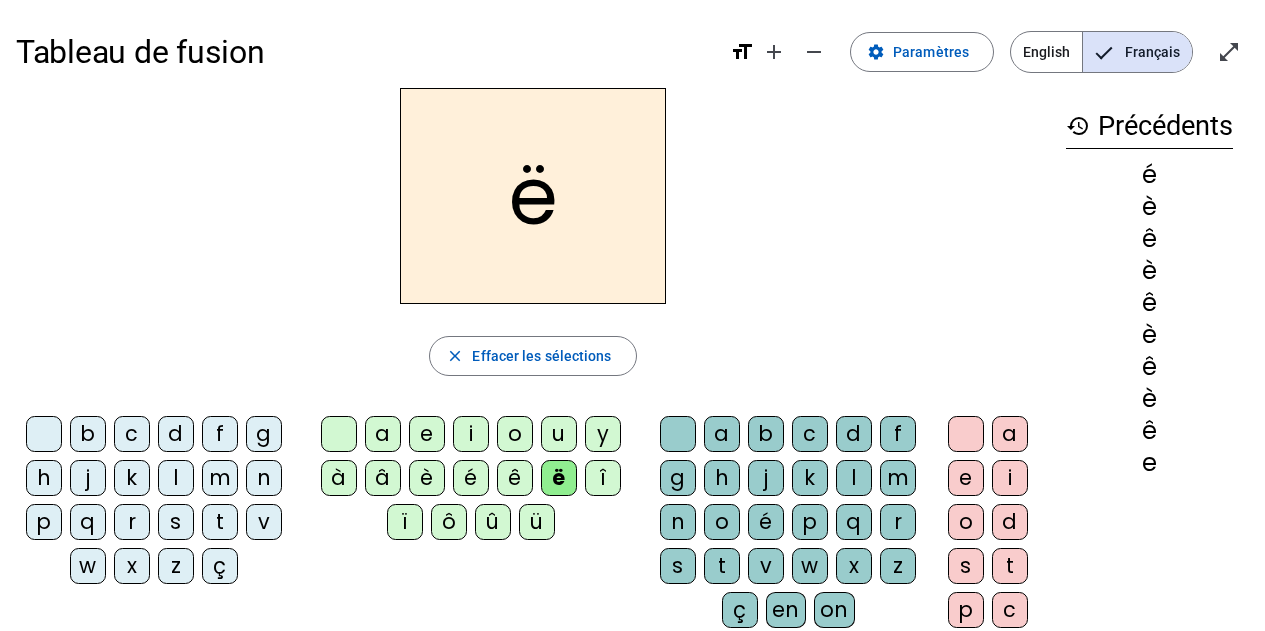 click on "ê" at bounding box center [339, 434] 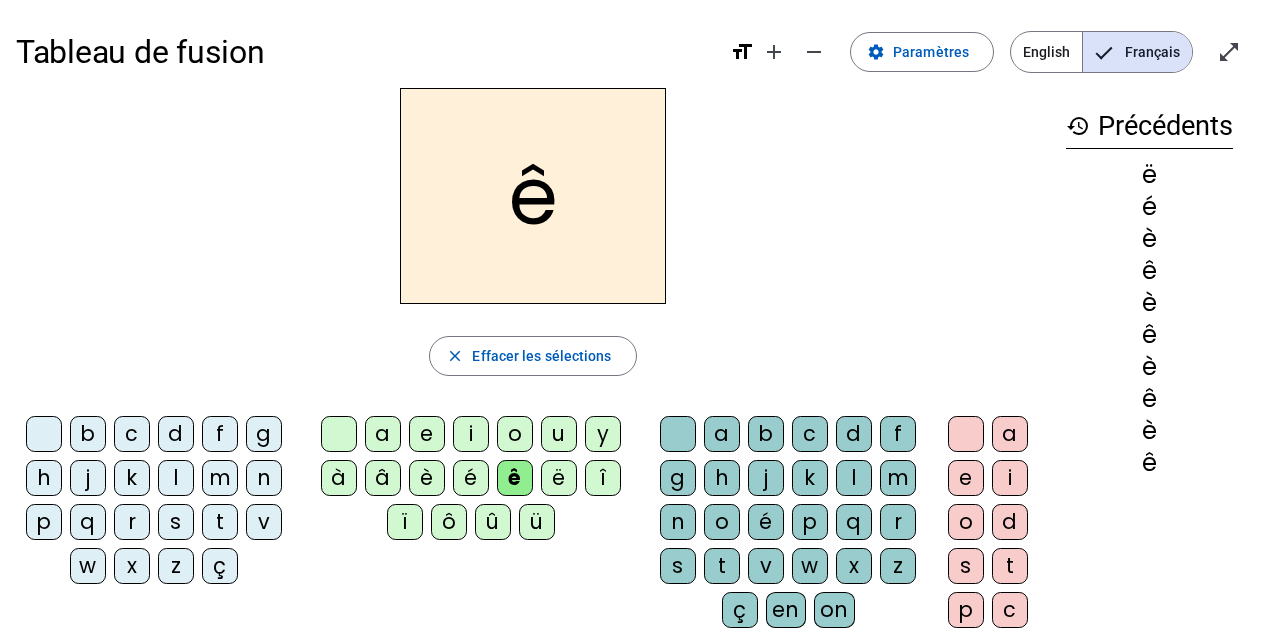 click on "è" at bounding box center [339, 434] 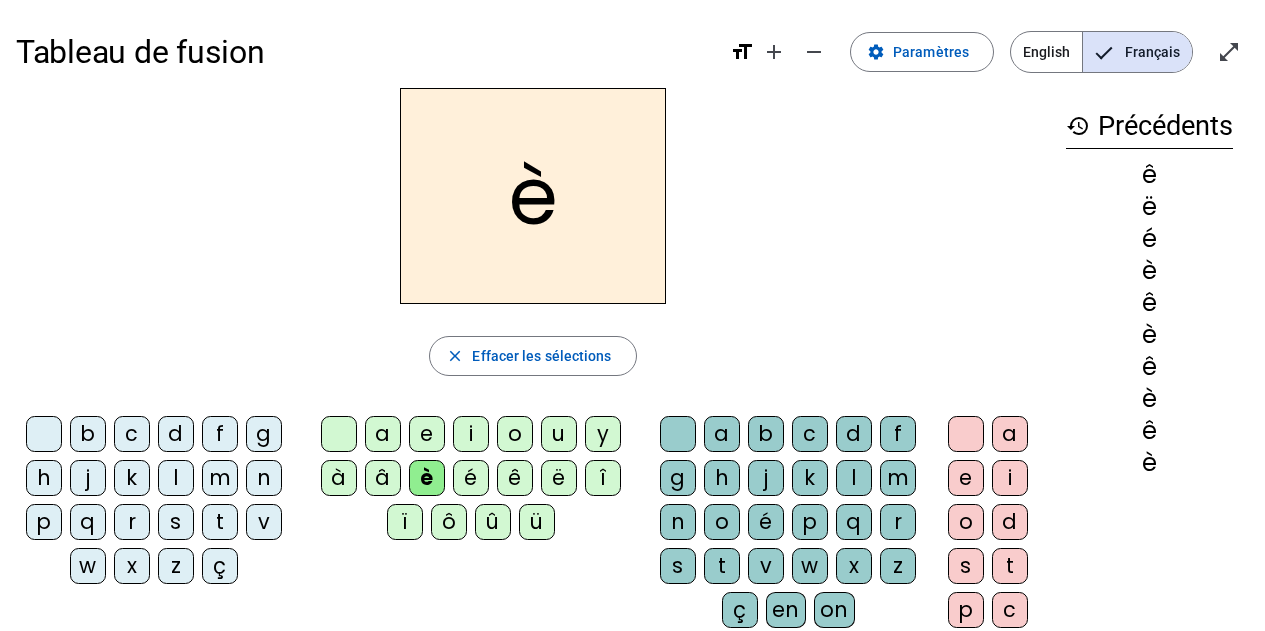 click on "ë" at bounding box center [339, 434] 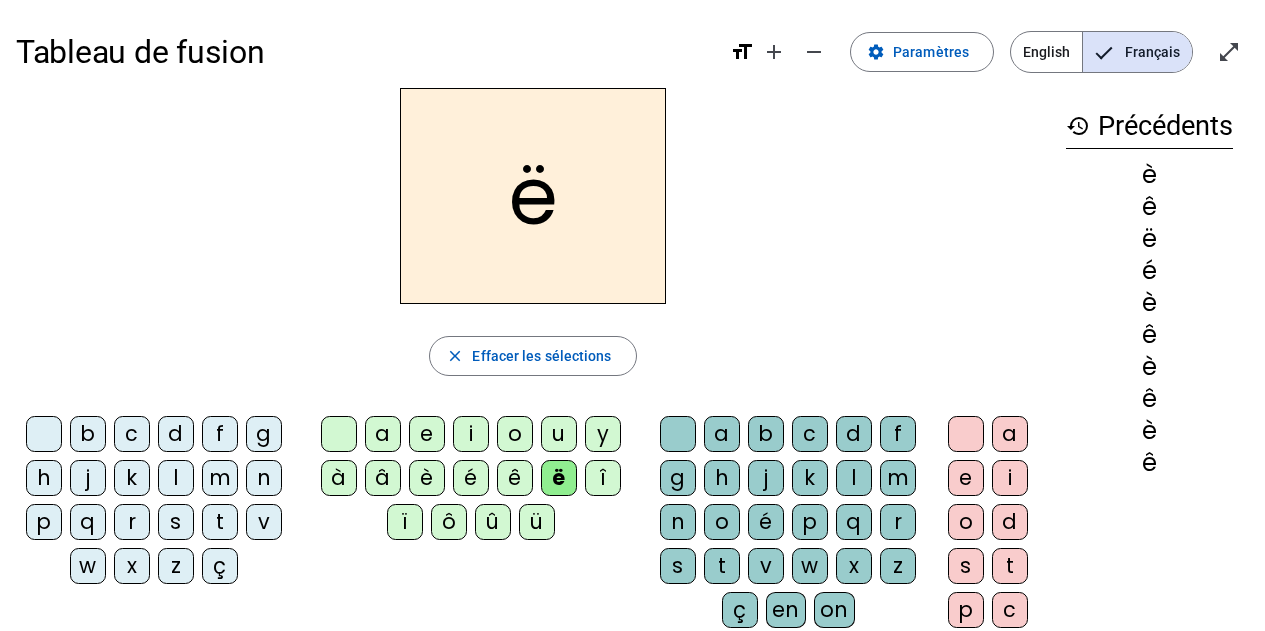 click on "ü" at bounding box center [339, 434] 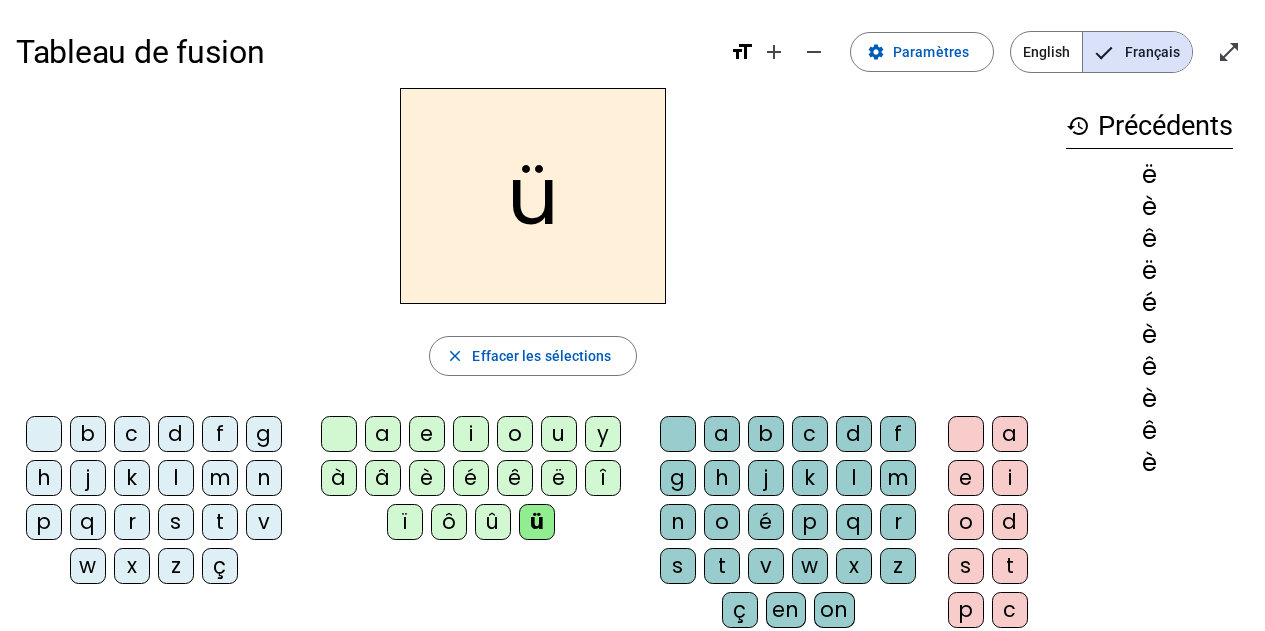 click on "û" at bounding box center [339, 434] 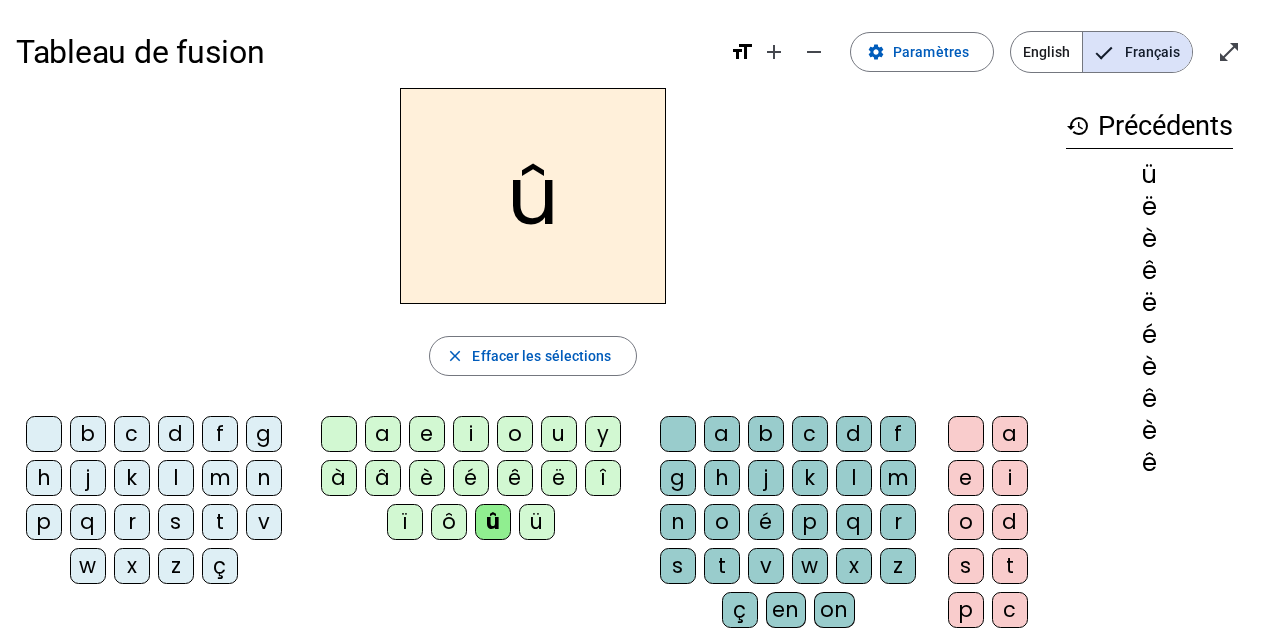 click on "î" at bounding box center (339, 434) 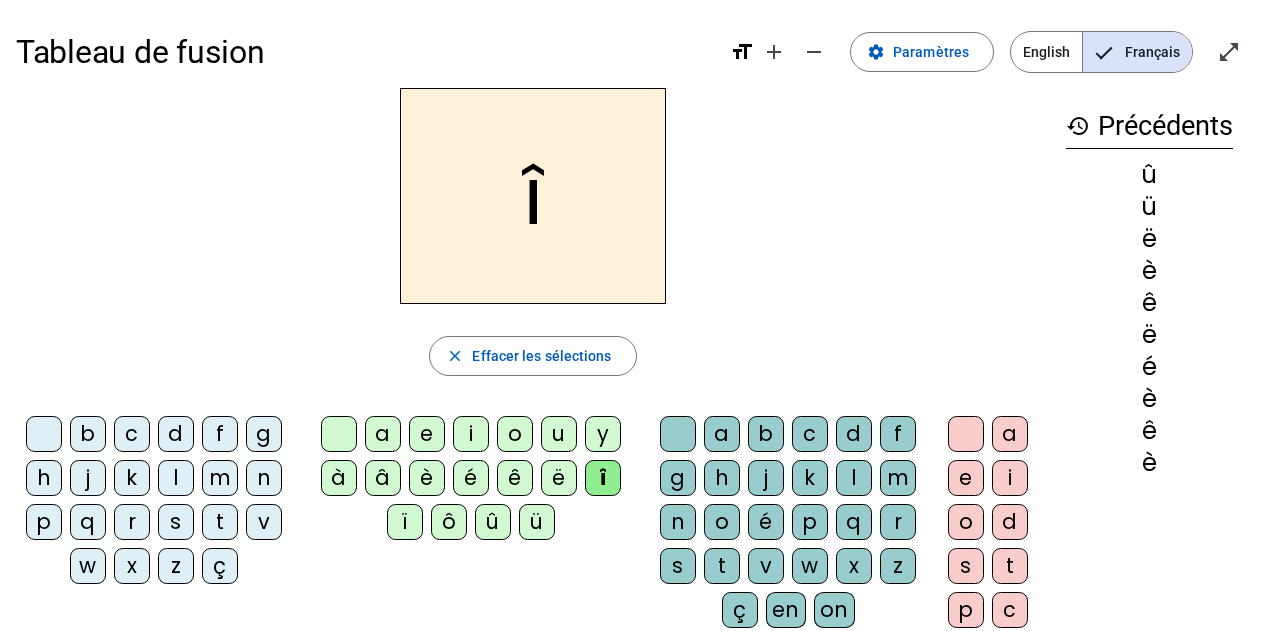 click on "ï" at bounding box center (339, 434) 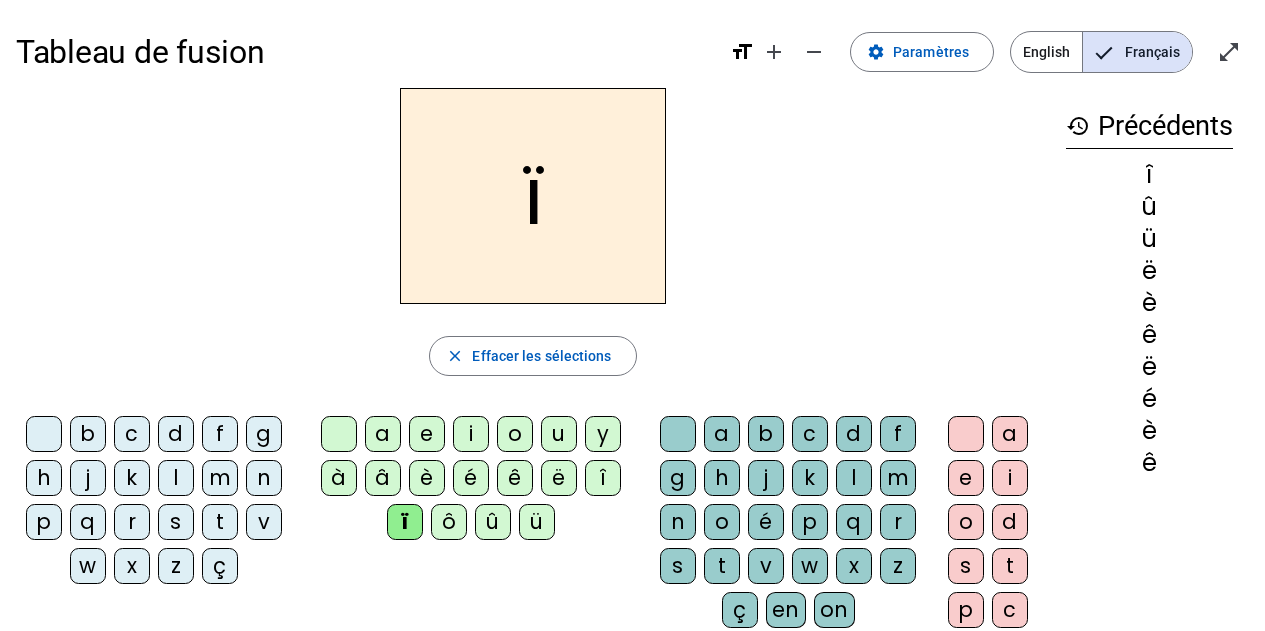 click on "ü" at bounding box center [339, 434] 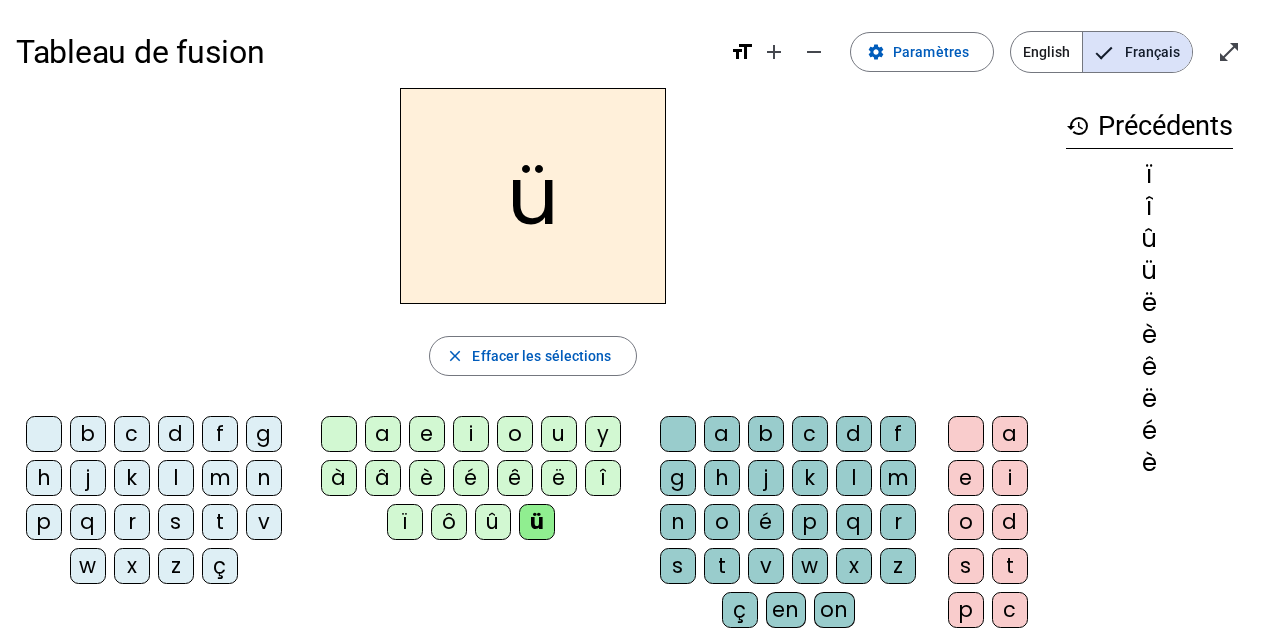 click at bounding box center (339, 434) 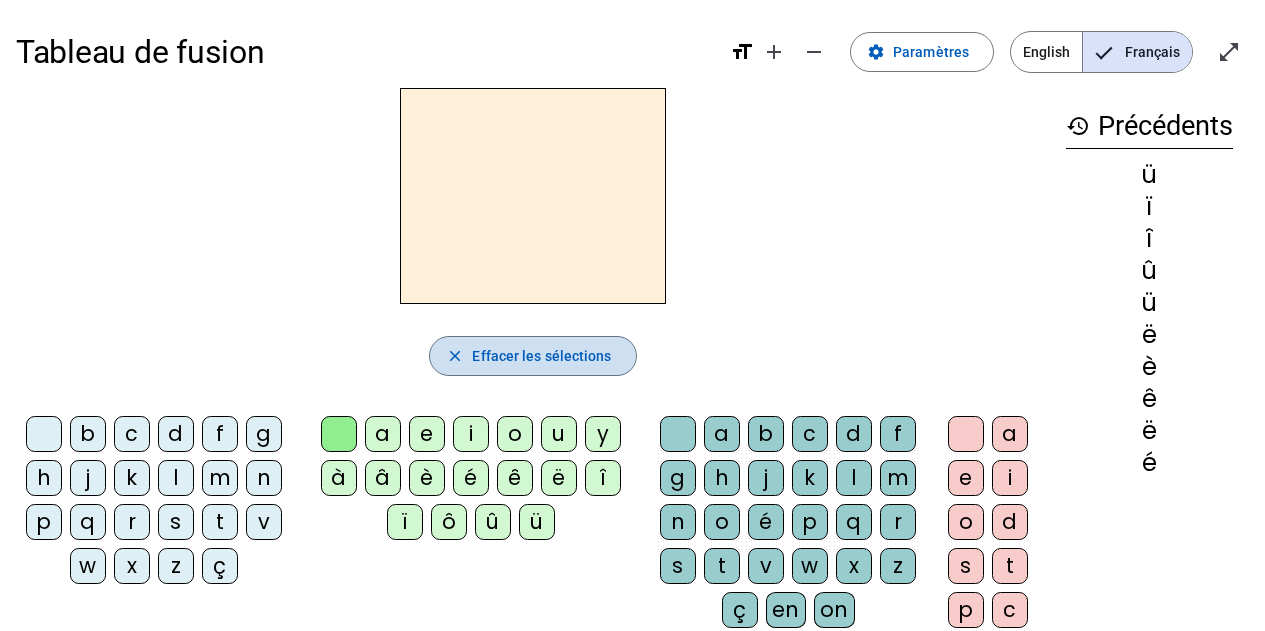 click on "close" at bounding box center [455, 356] 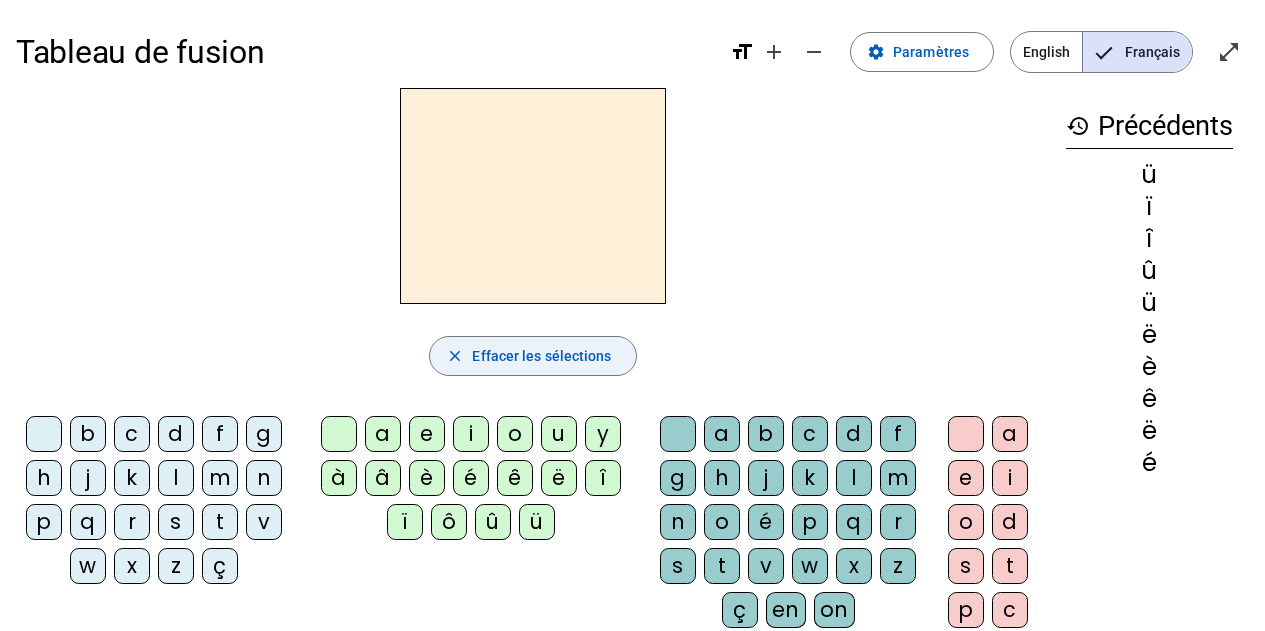 click on "Effacer les sélections" at bounding box center (541, 356) 